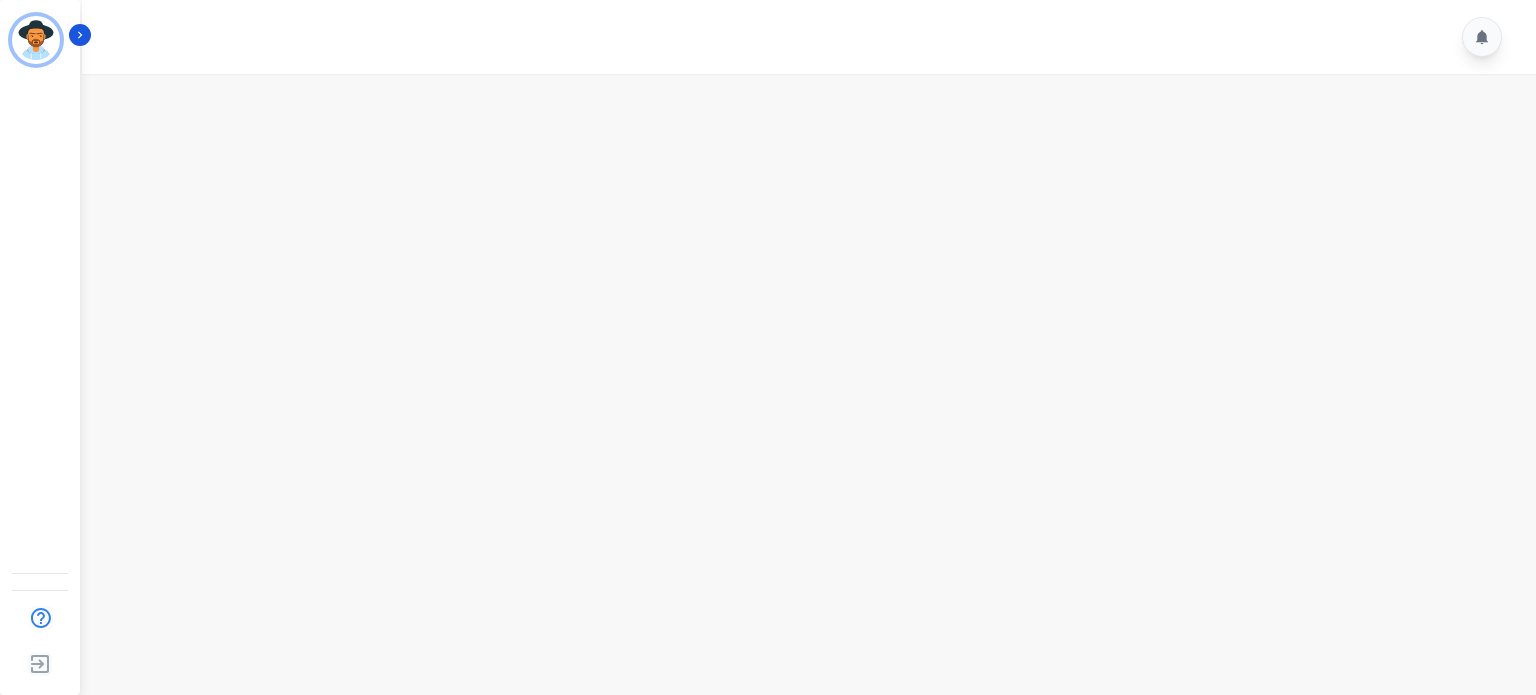 scroll, scrollTop: 0, scrollLeft: 0, axis: both 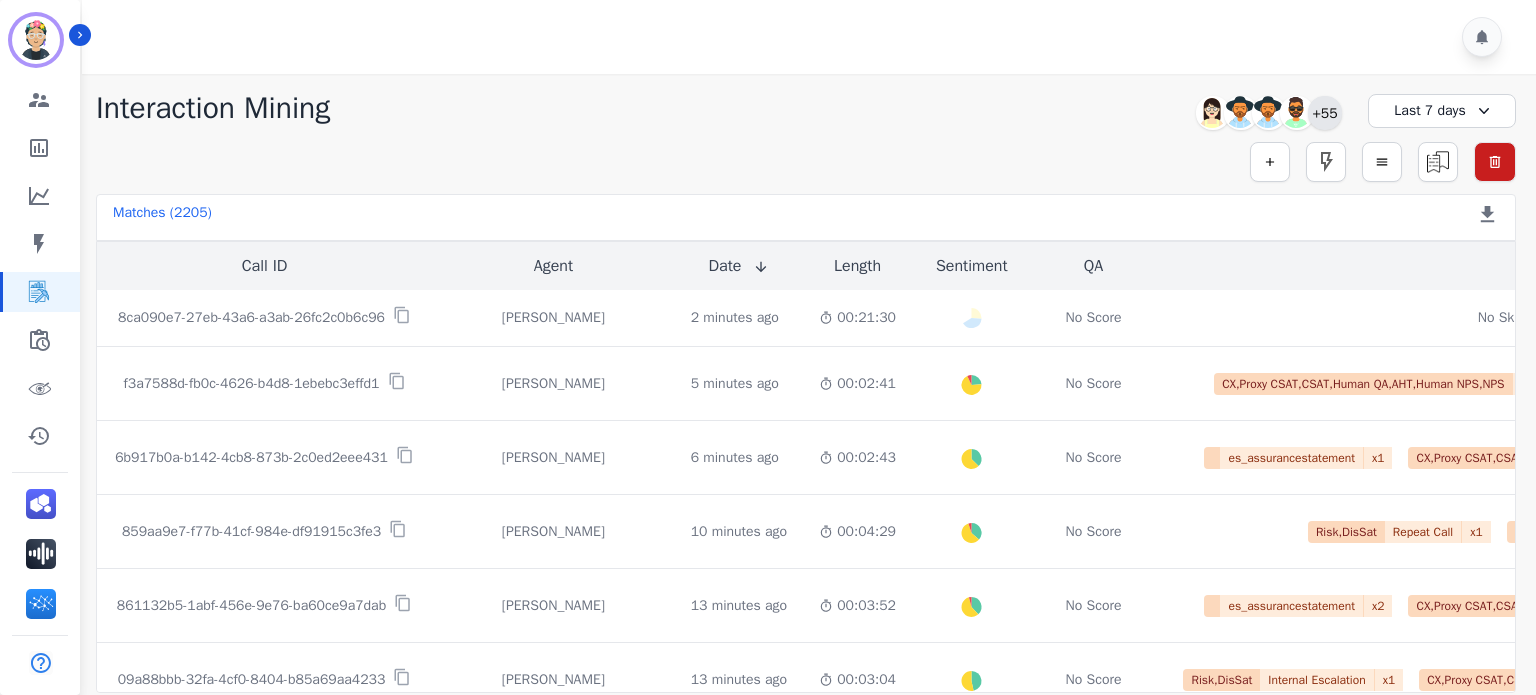 click on "+55" at bounding box center (1325, 113) 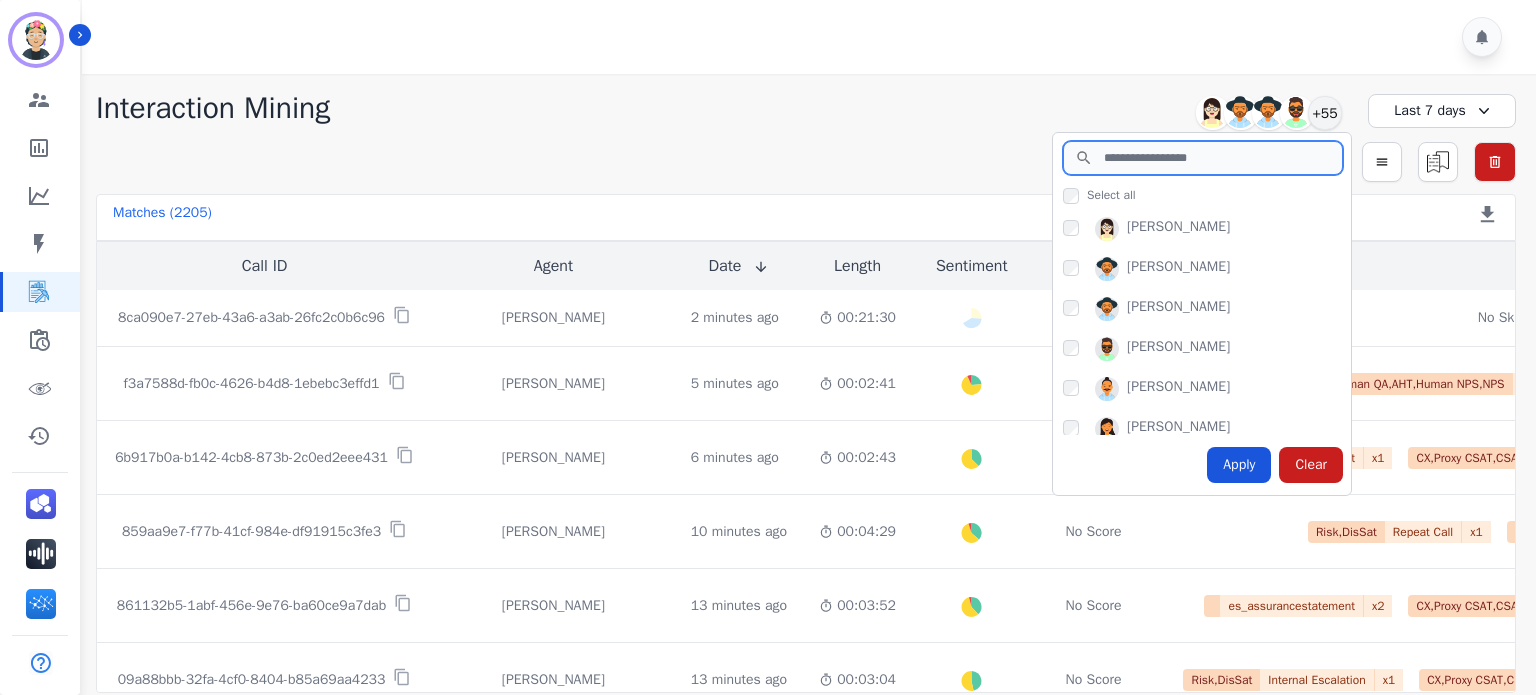 click at bounding box center (1203, 158) 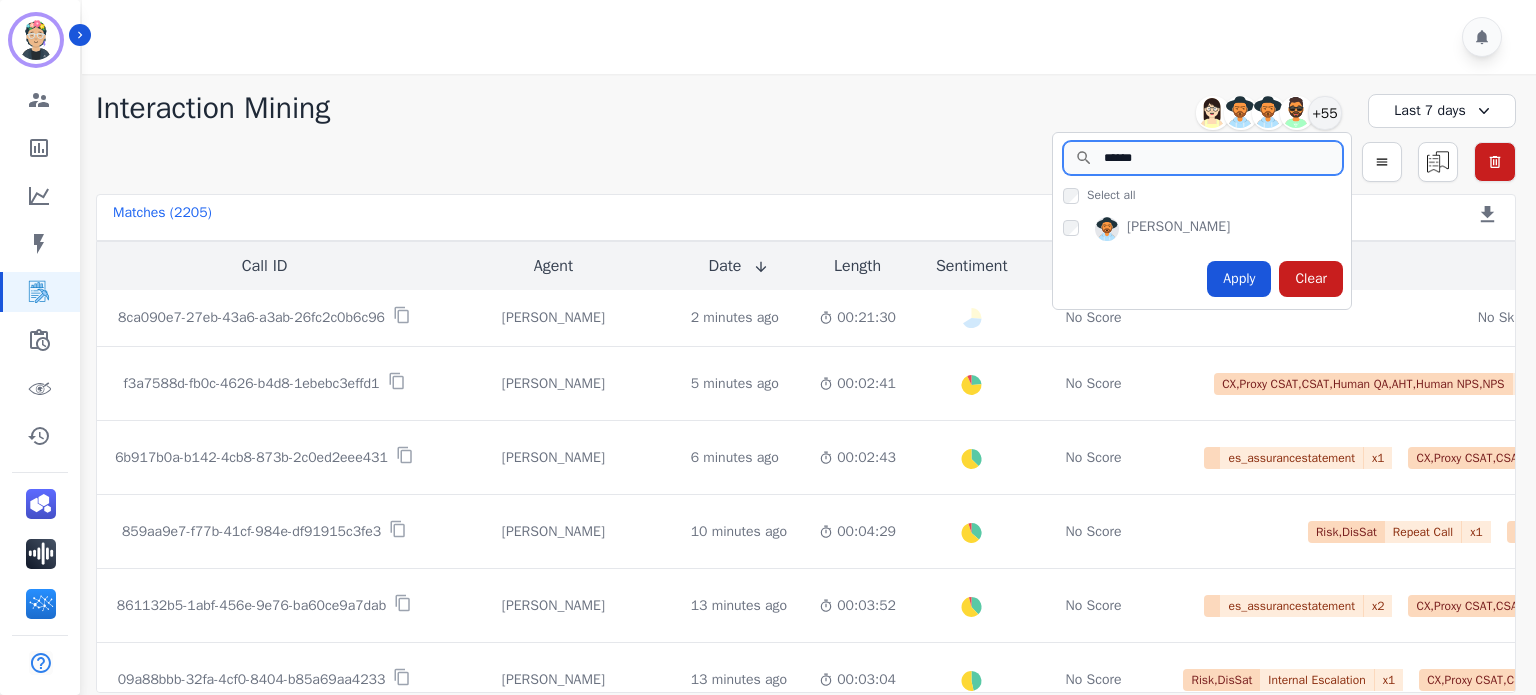type on "******" 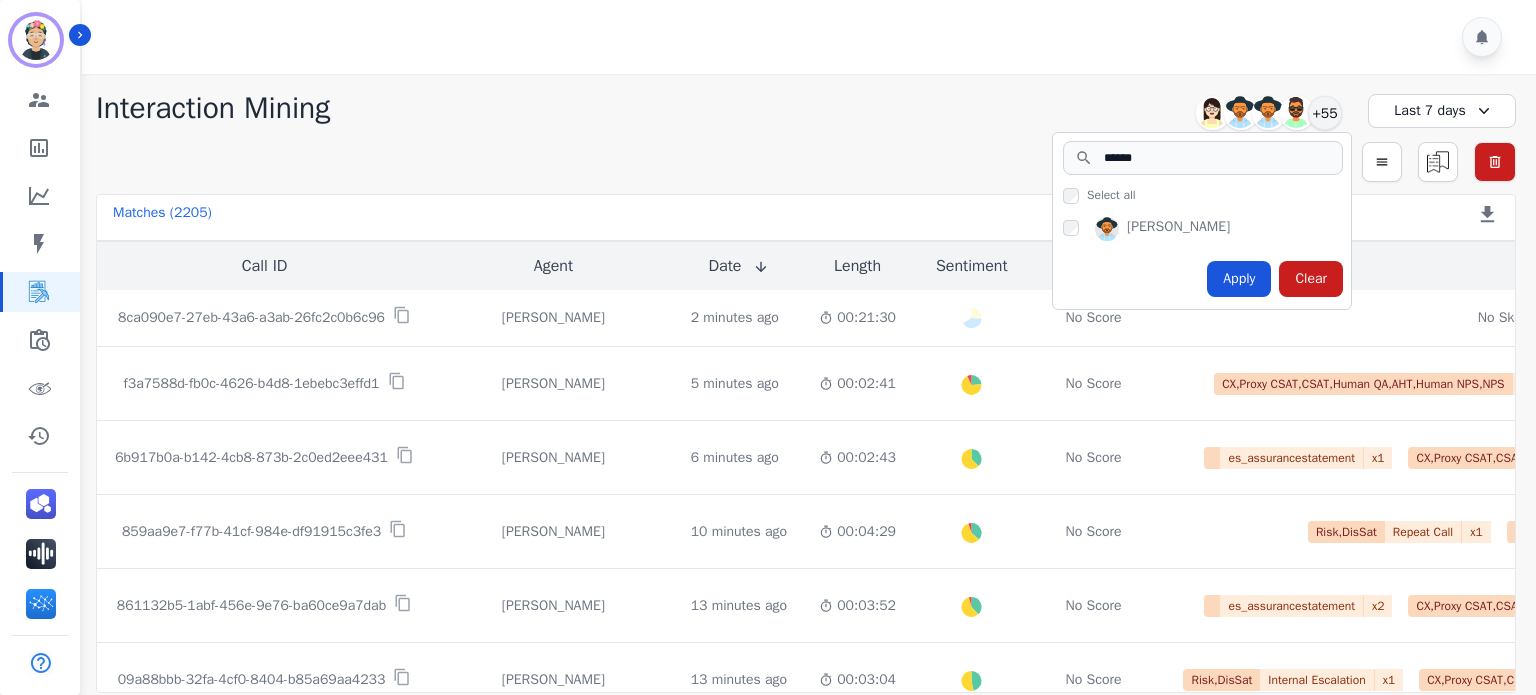 click on "[PERSON_NAME]" at bounding box center (1207, 233) 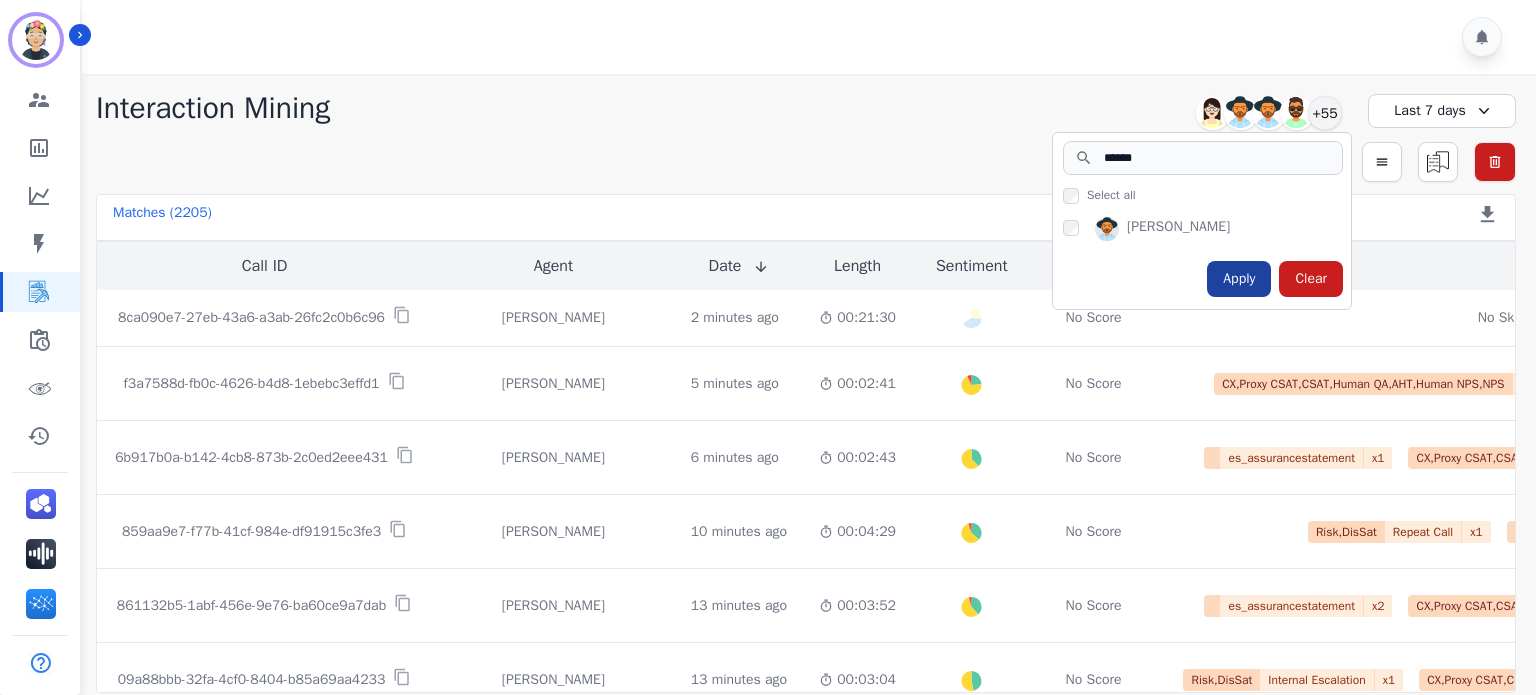 click on "Apply" at bounding box center (1239, 279) 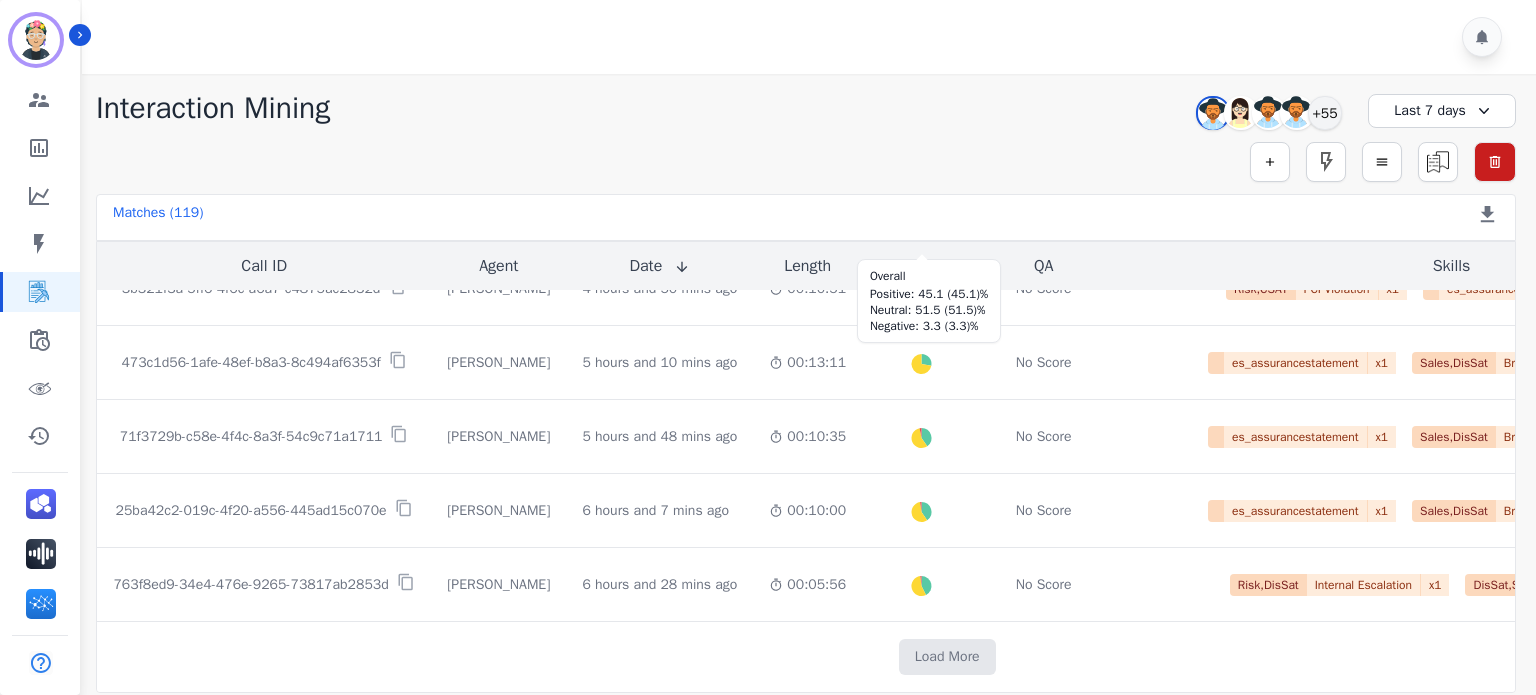 scroll, scrollTop: 1152, scrollLeft: 0, axis: vertical 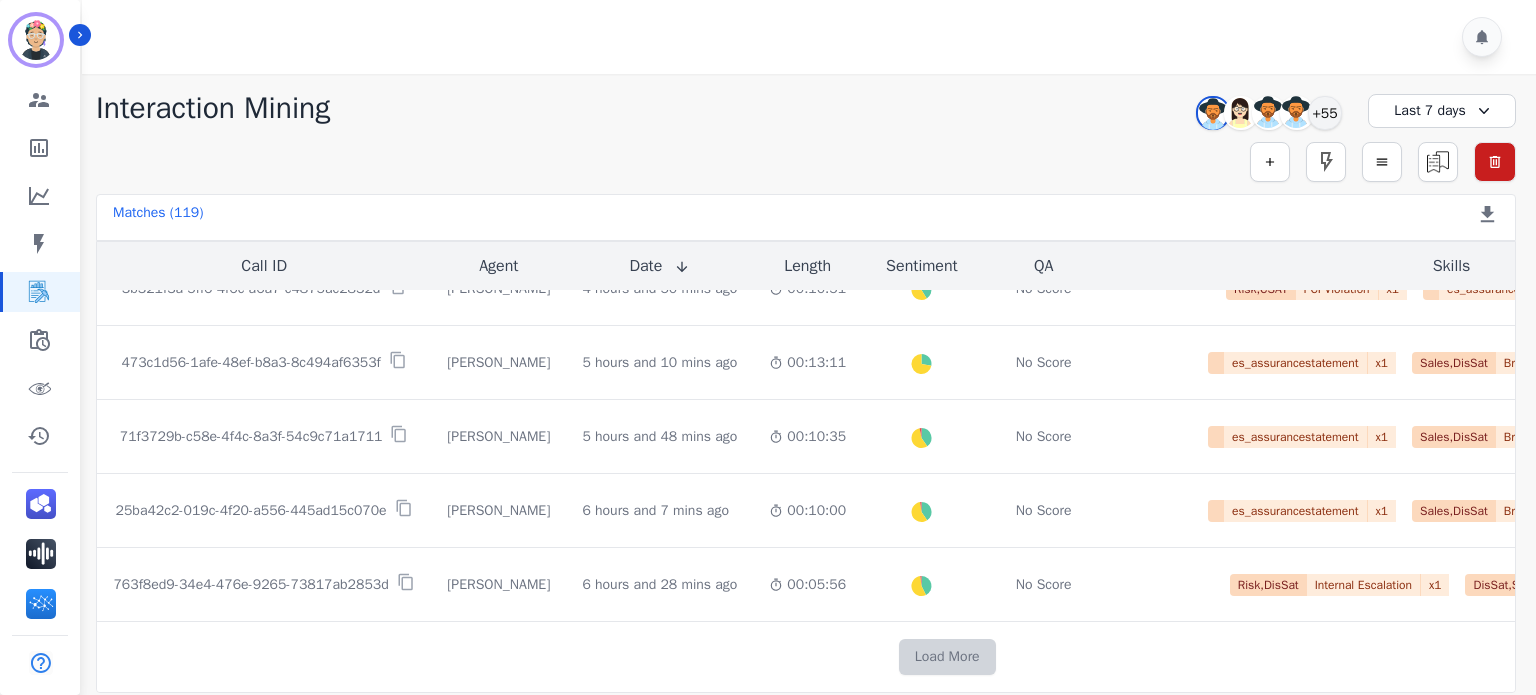 click on "Load More" at bounding box center (947, 657) 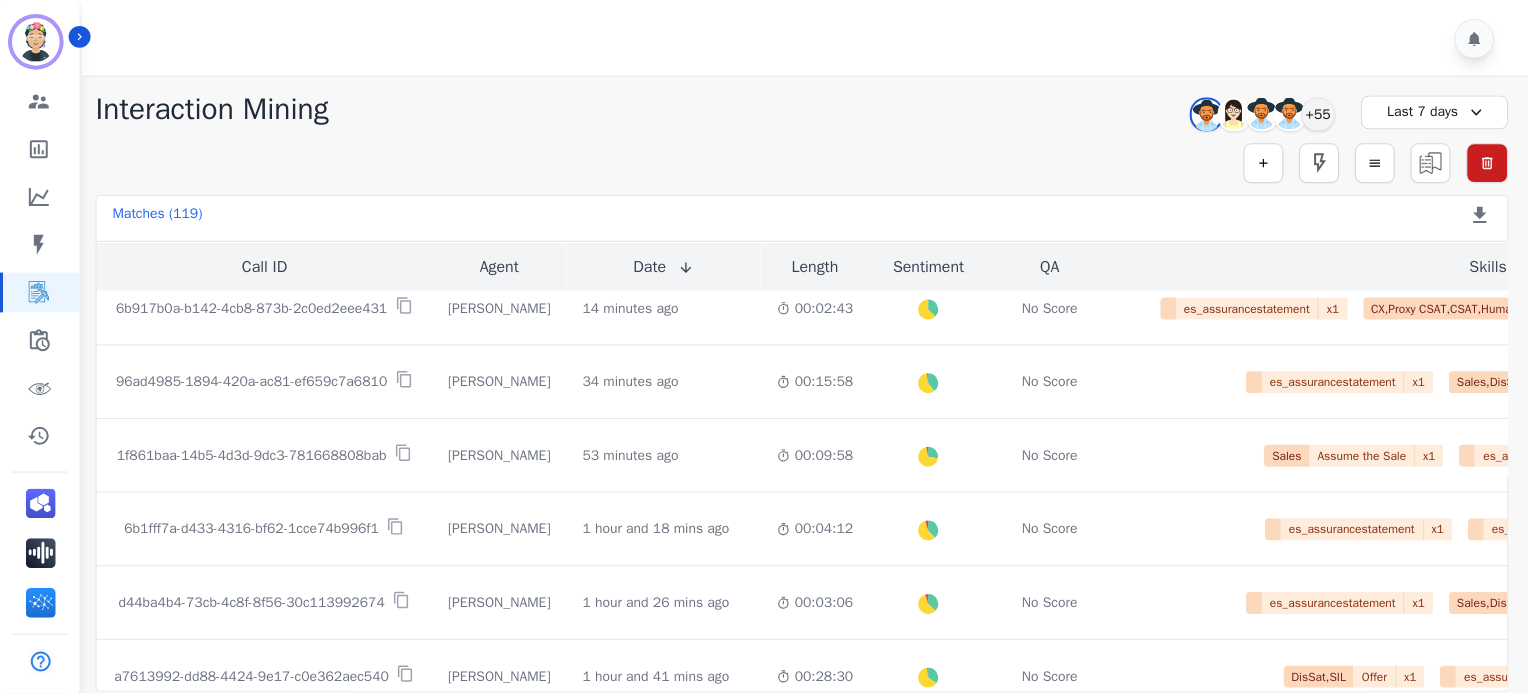 scroll, scrollTop: 0, scrollLeft: 0, axis: both 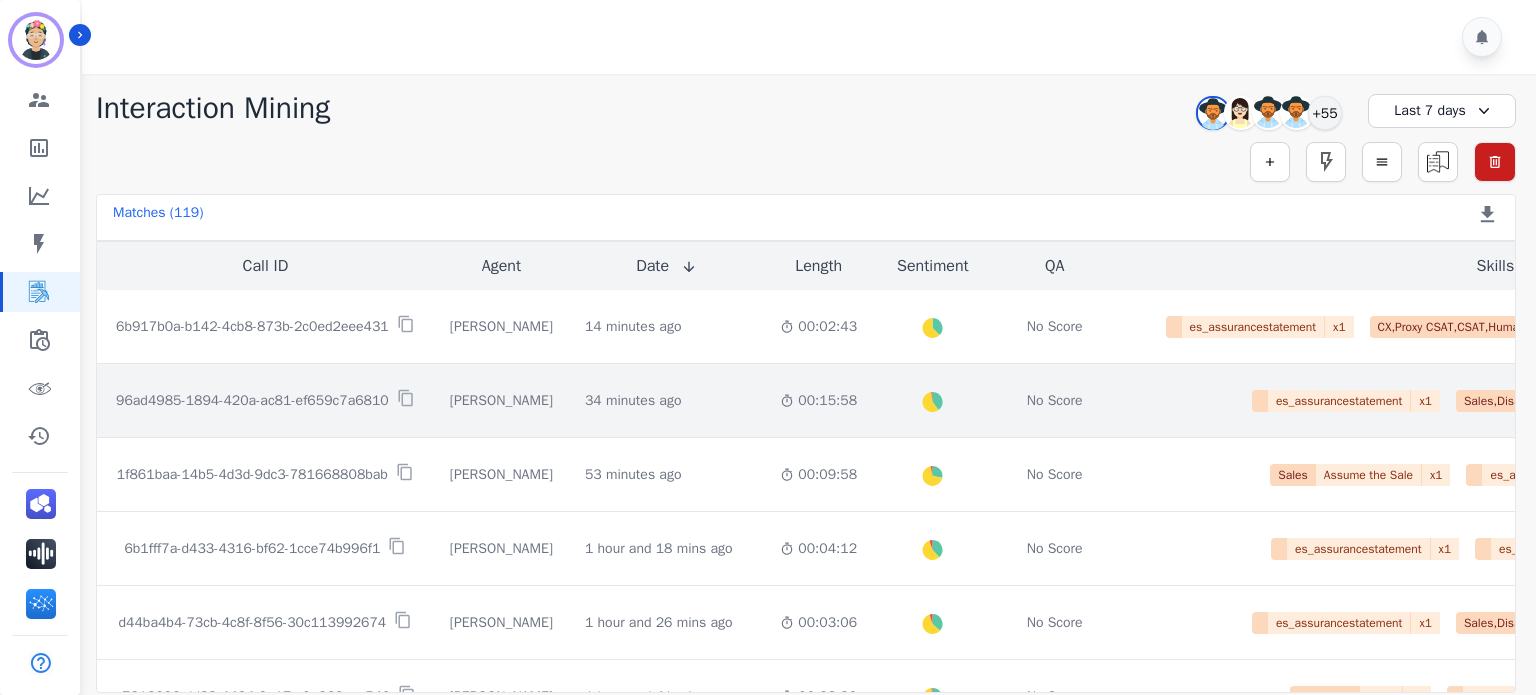 click on "[PERSON_NAME]" at bounding box center (501, 401) 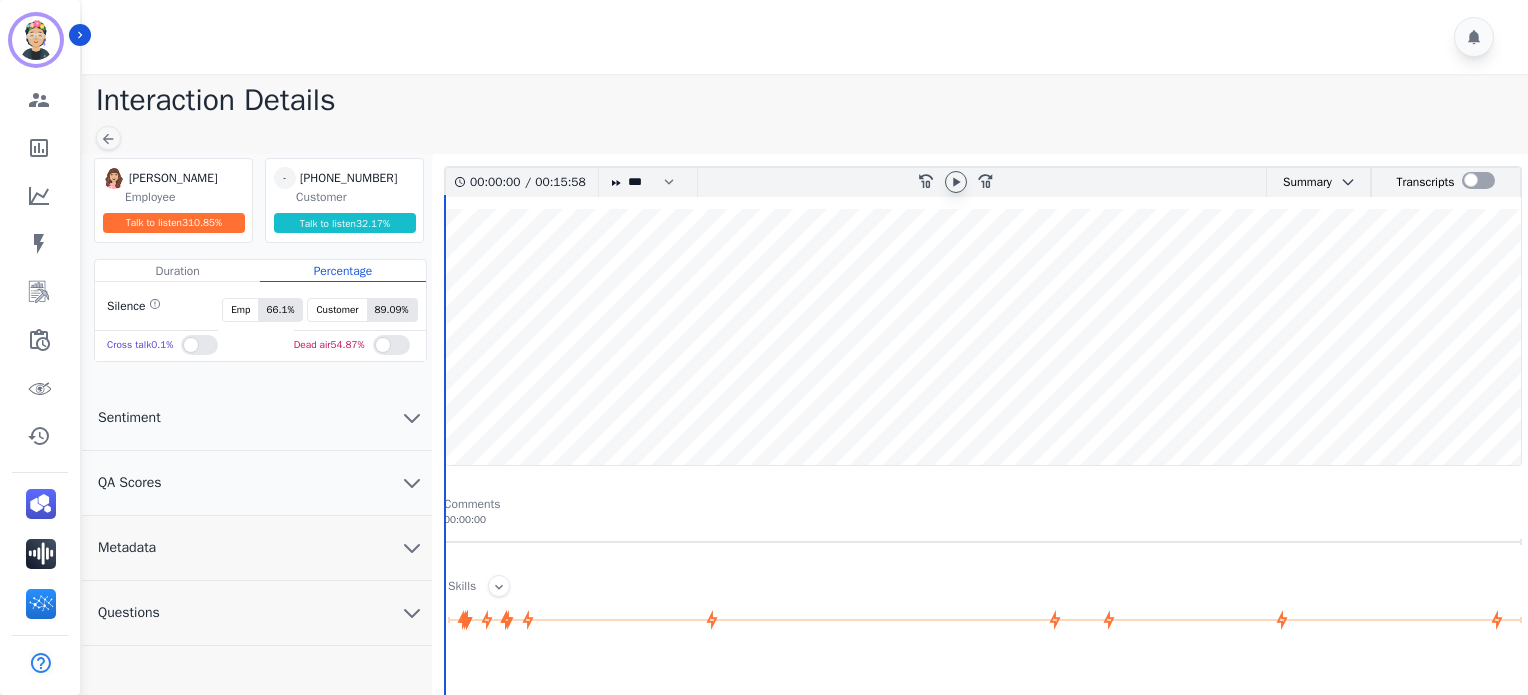click 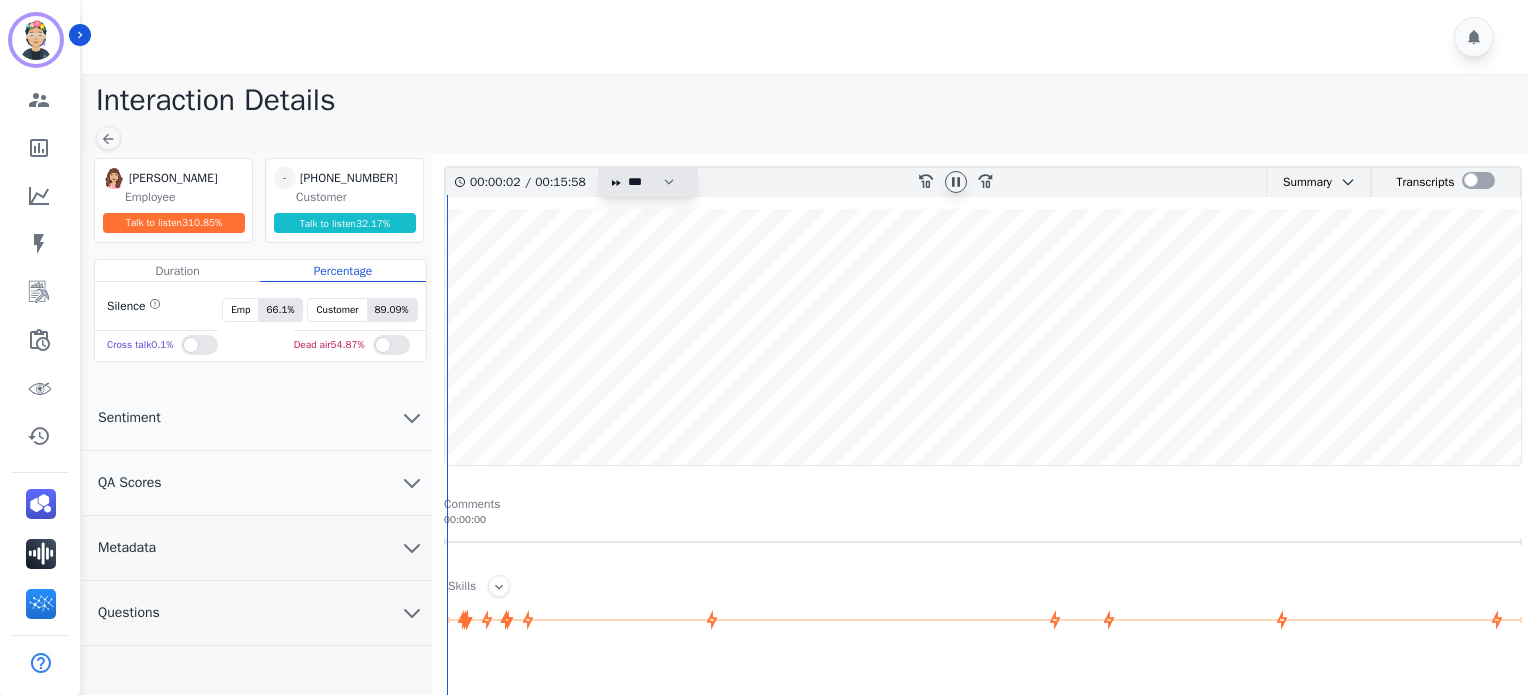 click on "* *   * ****   * ***   * ****" at bounding box center [656, 182] 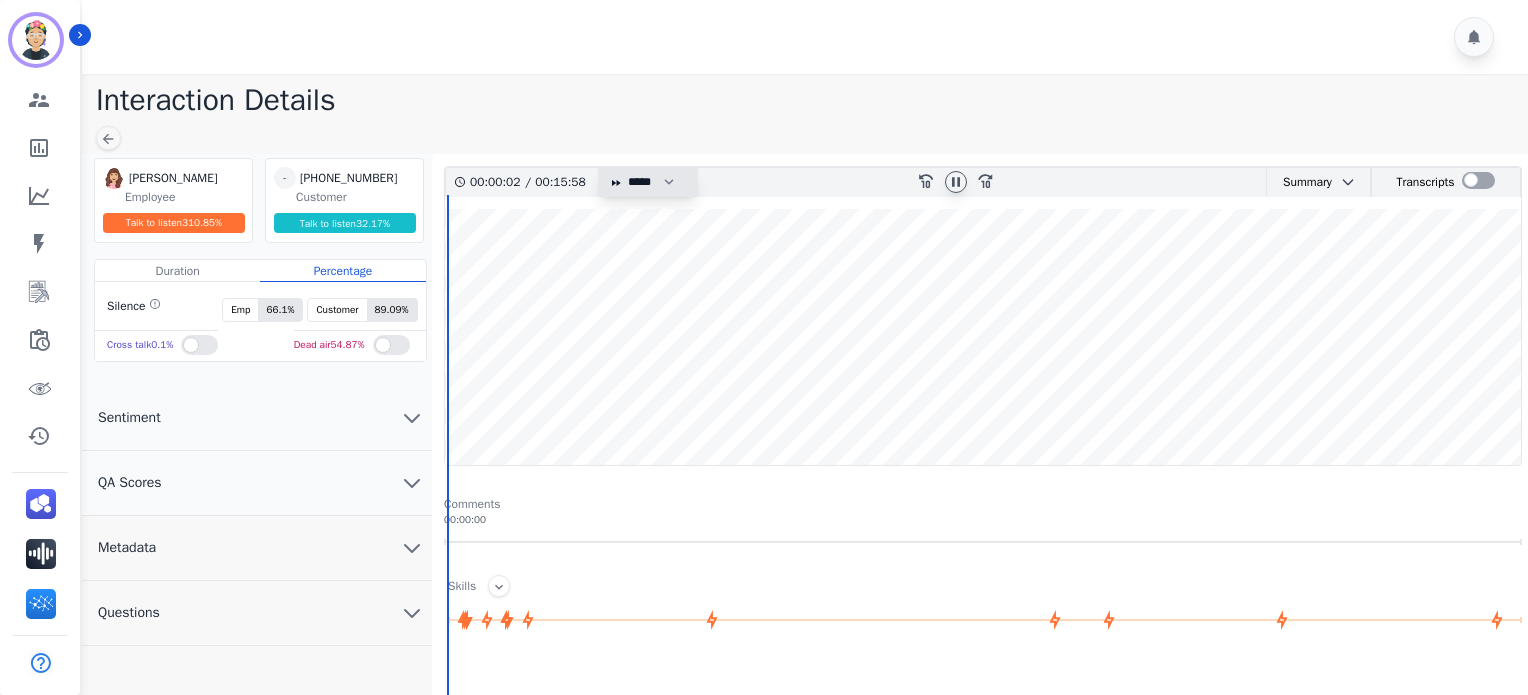 click on "* *   * ****   * ***   * ****" at bounding box center [656, 182] 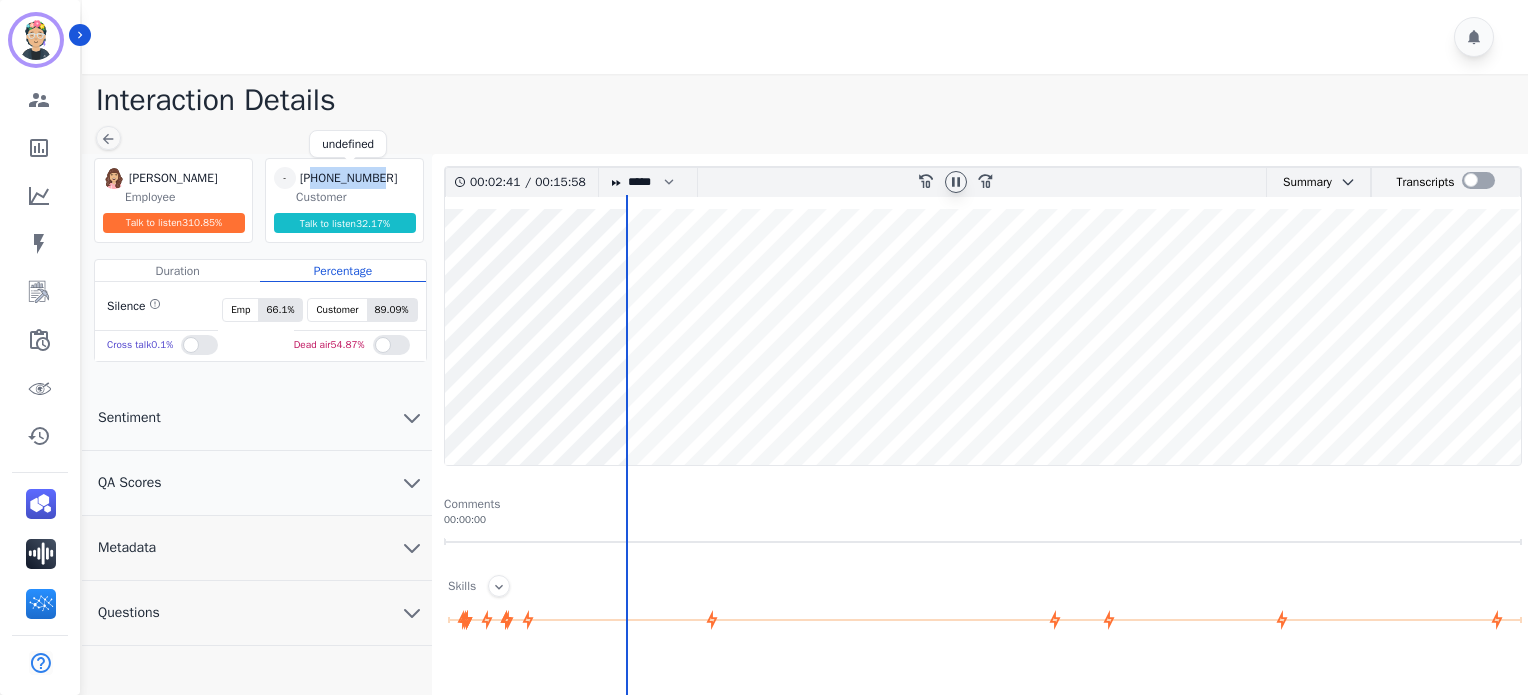 drag, startPoint x: 312, startPoint y: 178, endPoint x: 398, endPoint y: 176, distance: 86.023254 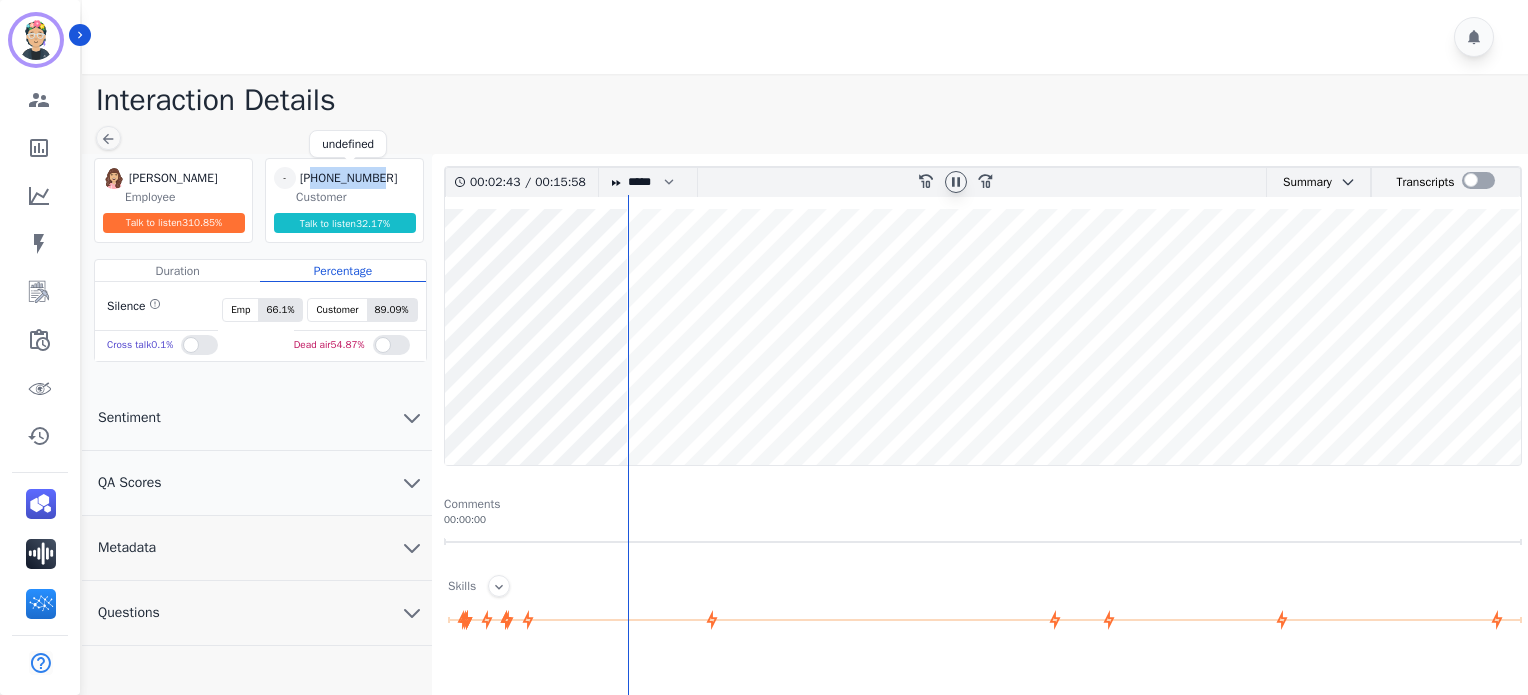 copy on "5123518303" 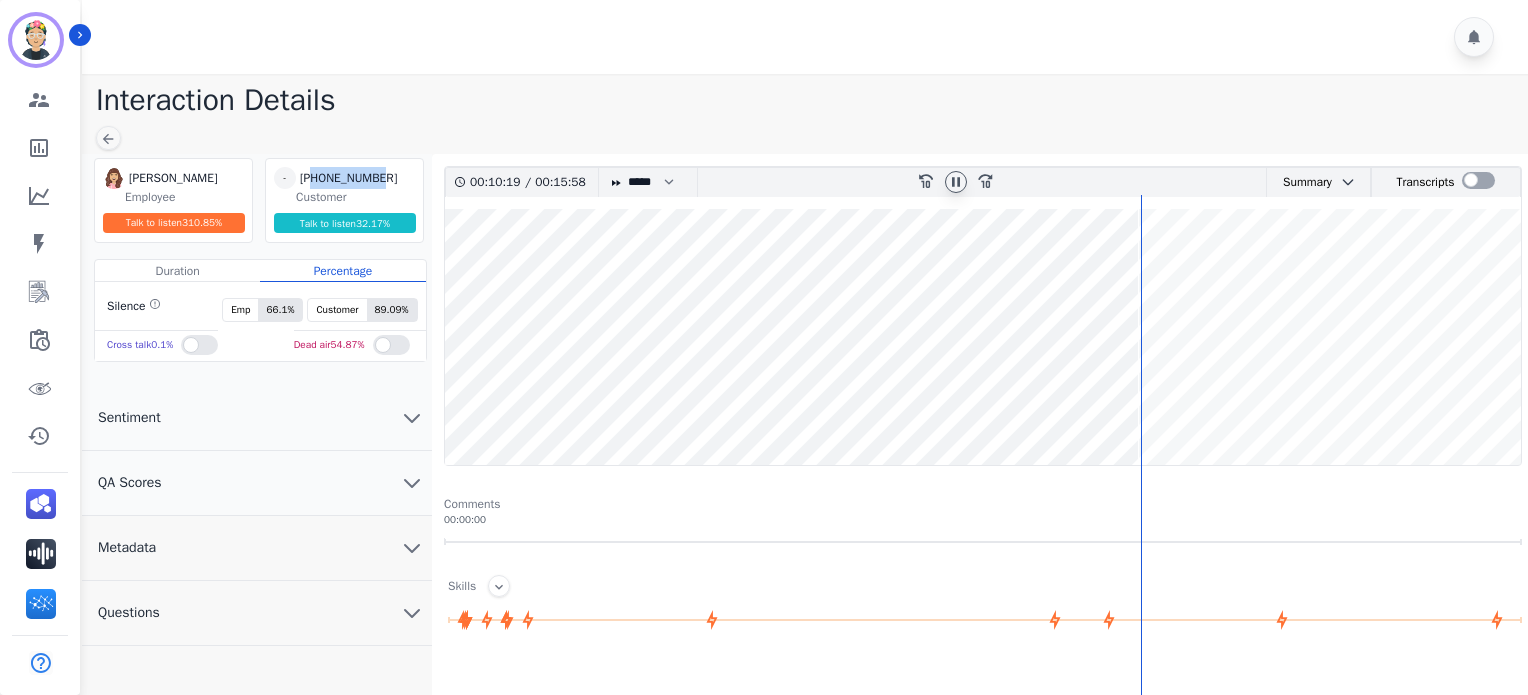 click at bounding box center (983, 337) 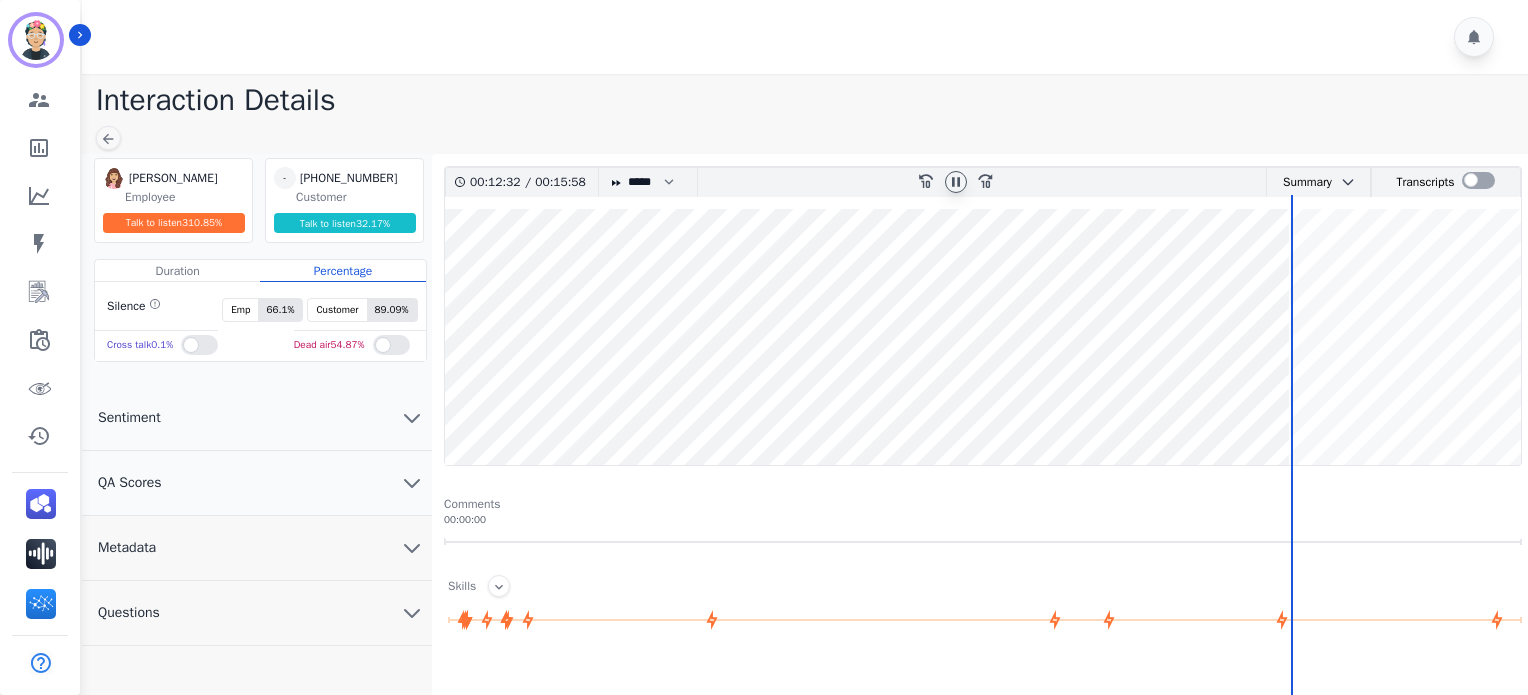 click on "00:12:32
/
00:15:58     * *   * ****   * ***   * ****     rewind-10     fast-forward-10   Summary         AI Summary   Secure Pad   [PERSON_NAME] is trying to renew her cda. She needs to apply for an early childhood education organization membership. The application costs $525 and she needs to send payment no later than [DATE]. [PERSON_NAME] needs to log in to her council account with her username password.   👍   Rate this summary       👎   Rate this summary         Transcripts" at bounding box center (983, 316) 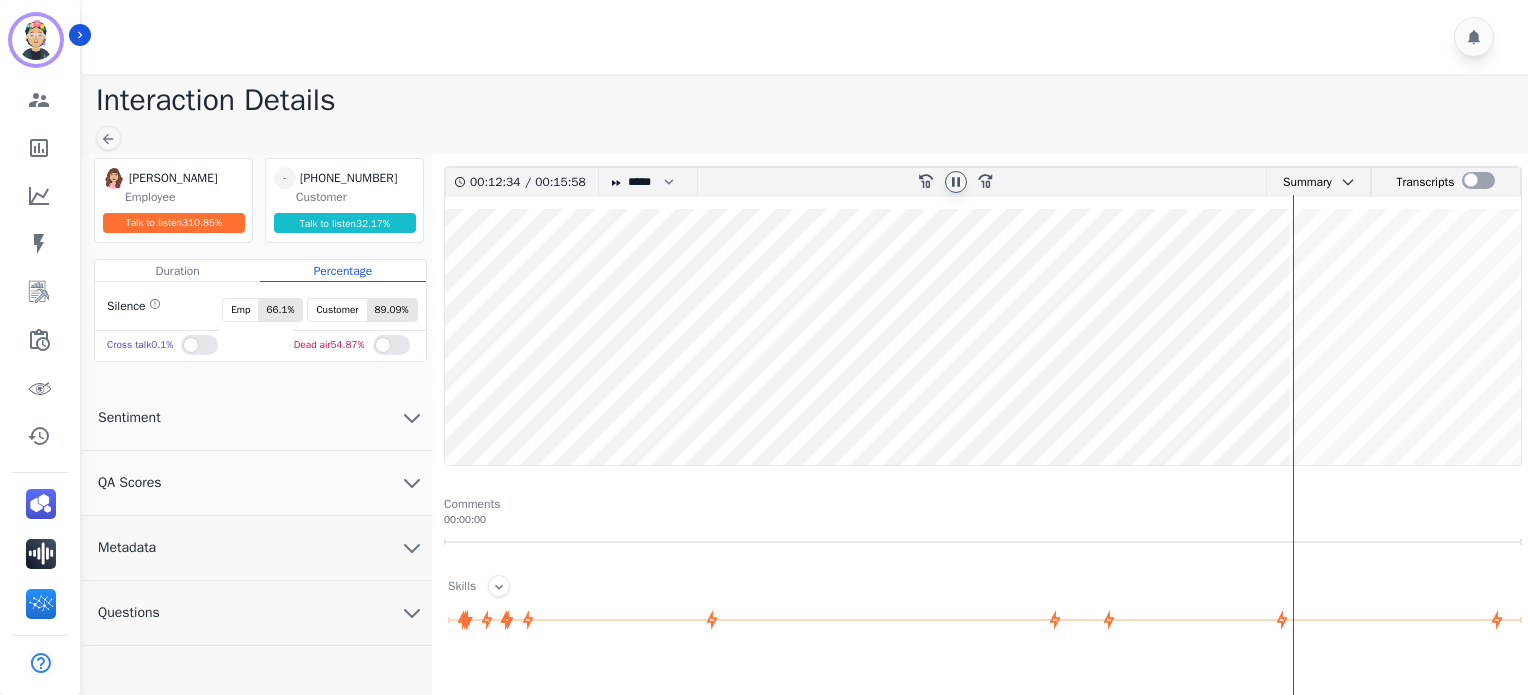 click at bounding box center [983, 337] 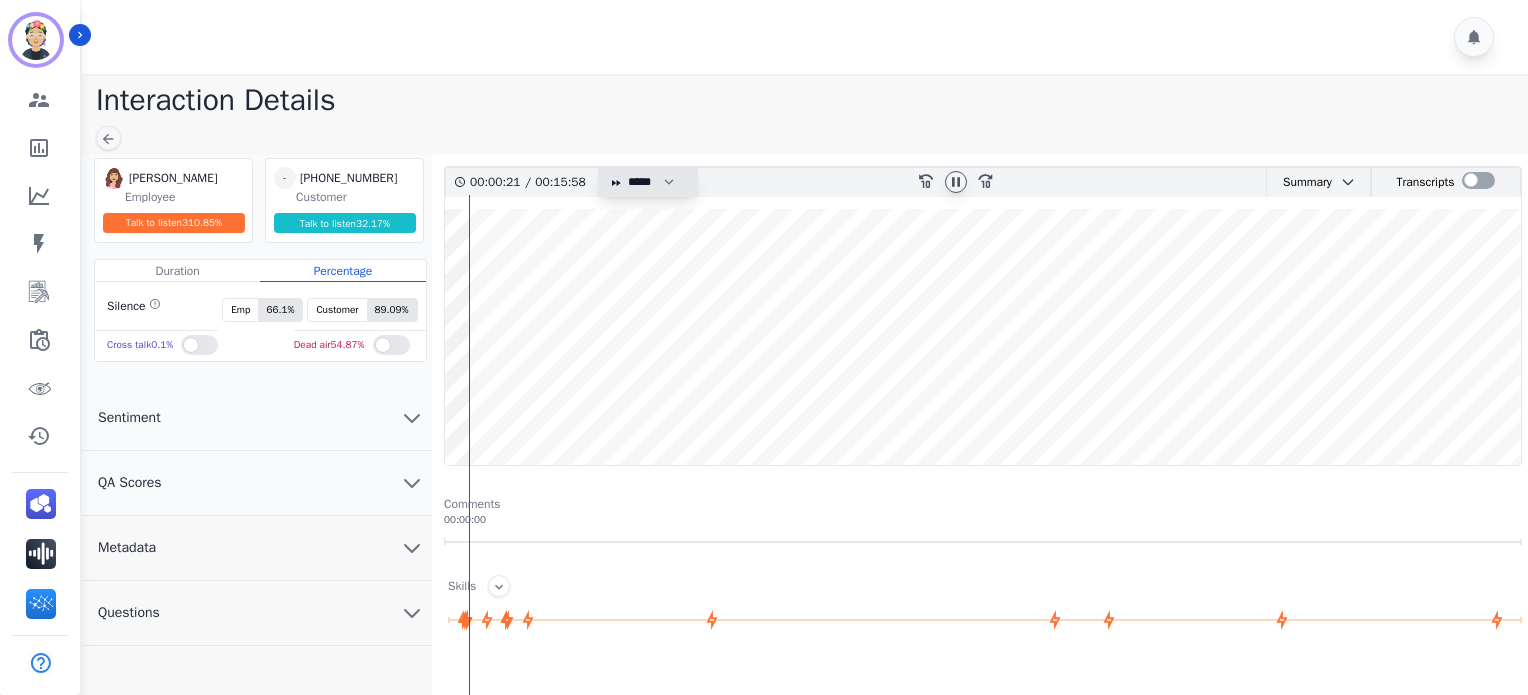click on "* *   * ****   * ***   * ****" at bounding box center (656, 182) 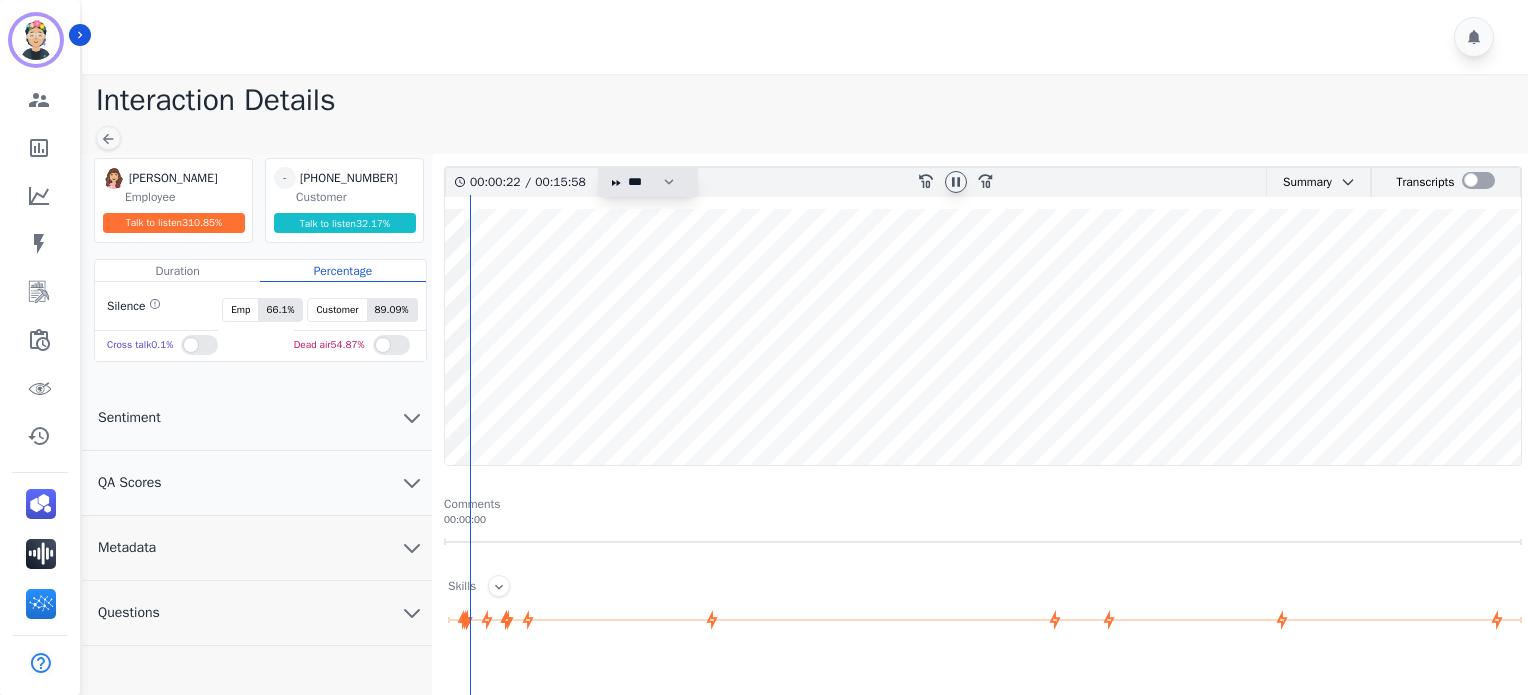 click on "* *   * ****   * ***   * ****" at bounding box center (656, 182) 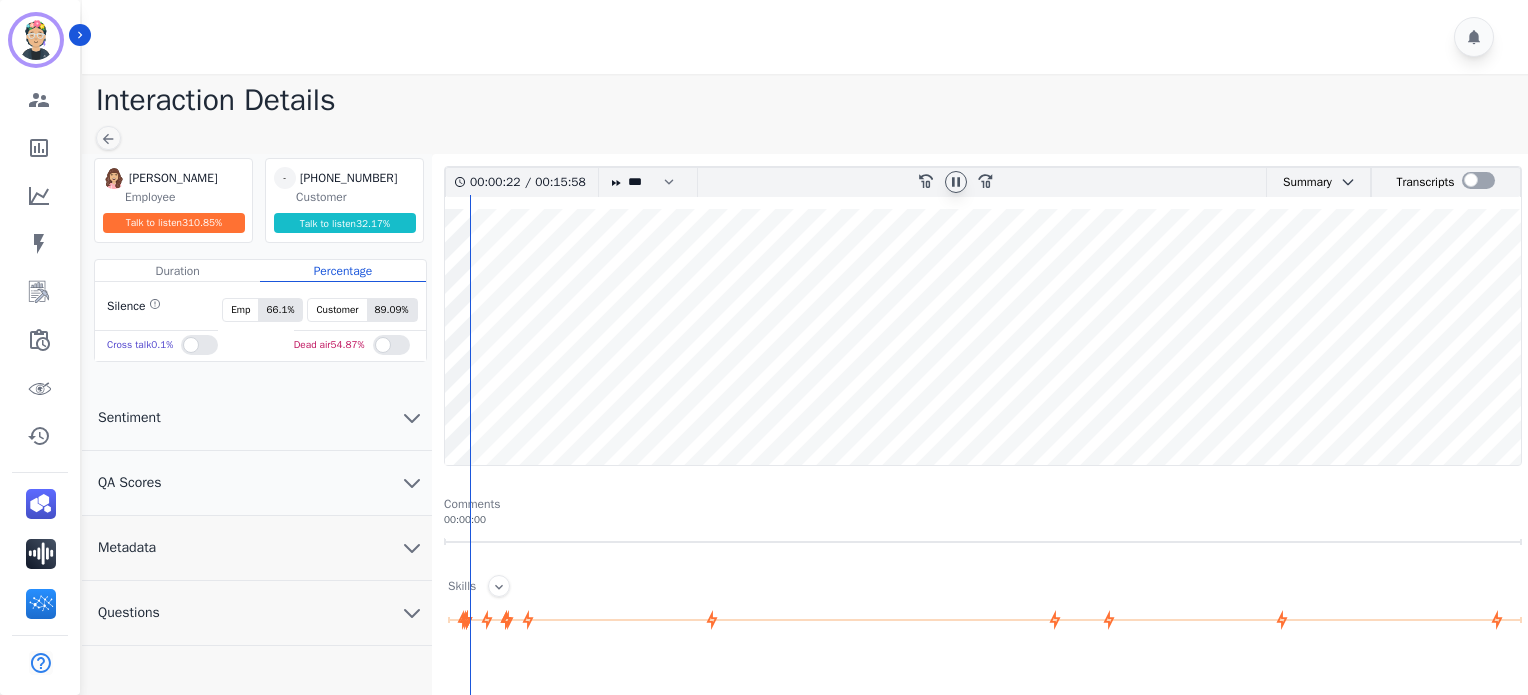 click at bounding box center [983, 337] 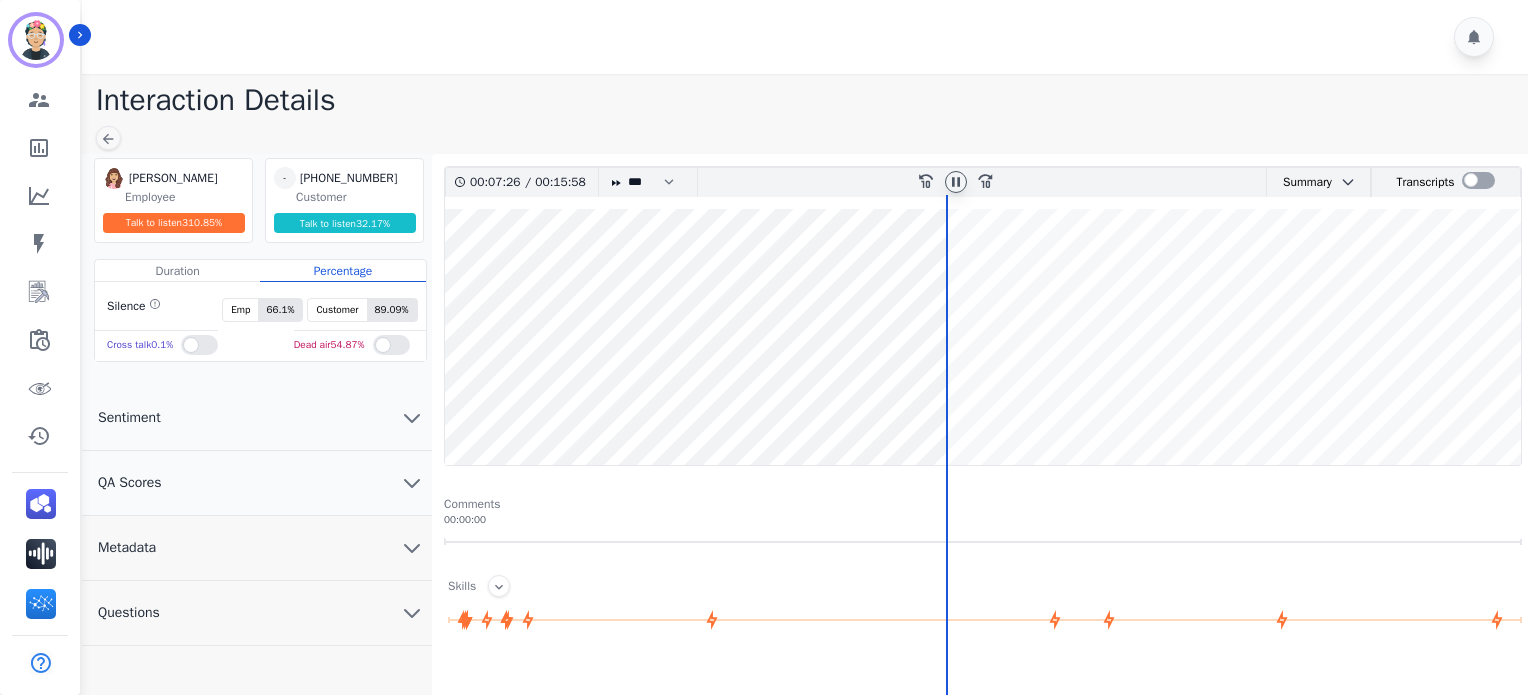 click at bounding box center (956, 182) 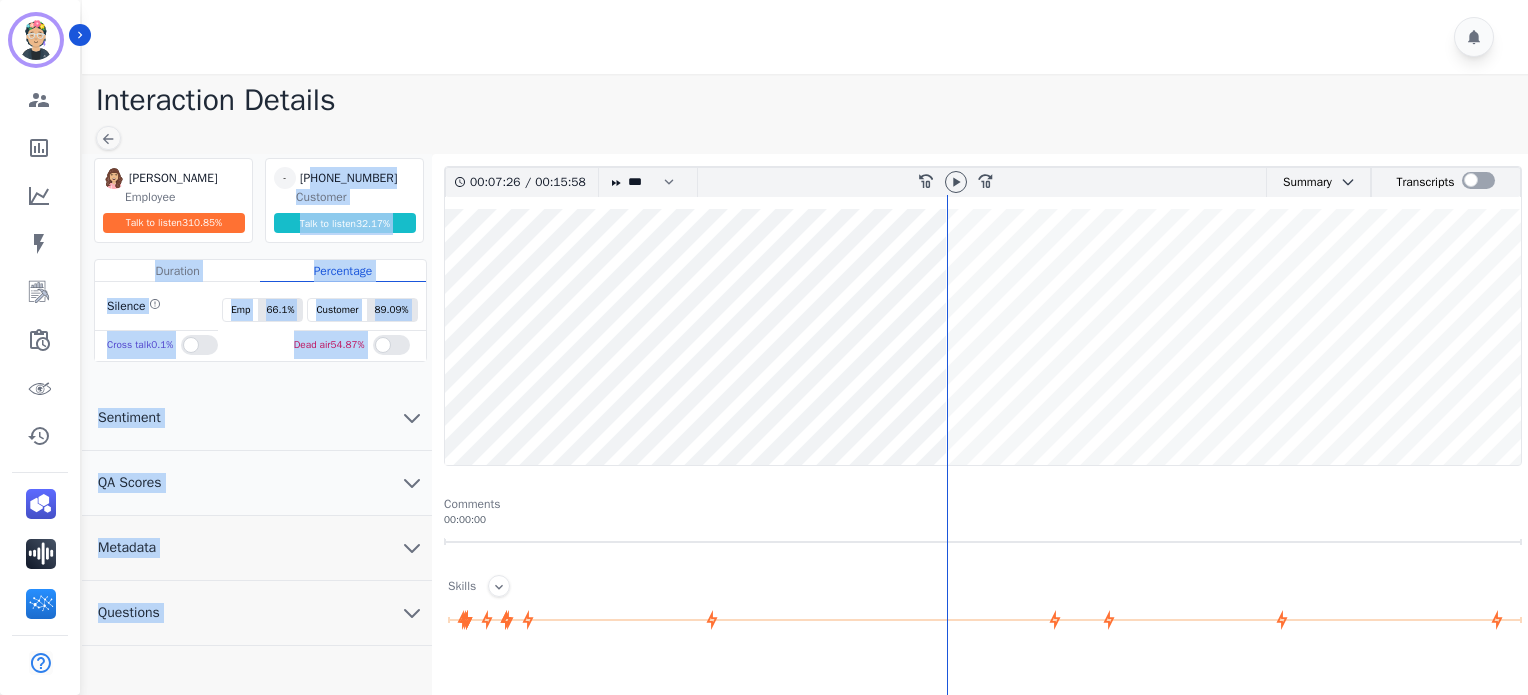 drag, startPoint x: 312, startPoint y: 170, endPoint x: 432, endPoint y: 157, distance: 120.70211 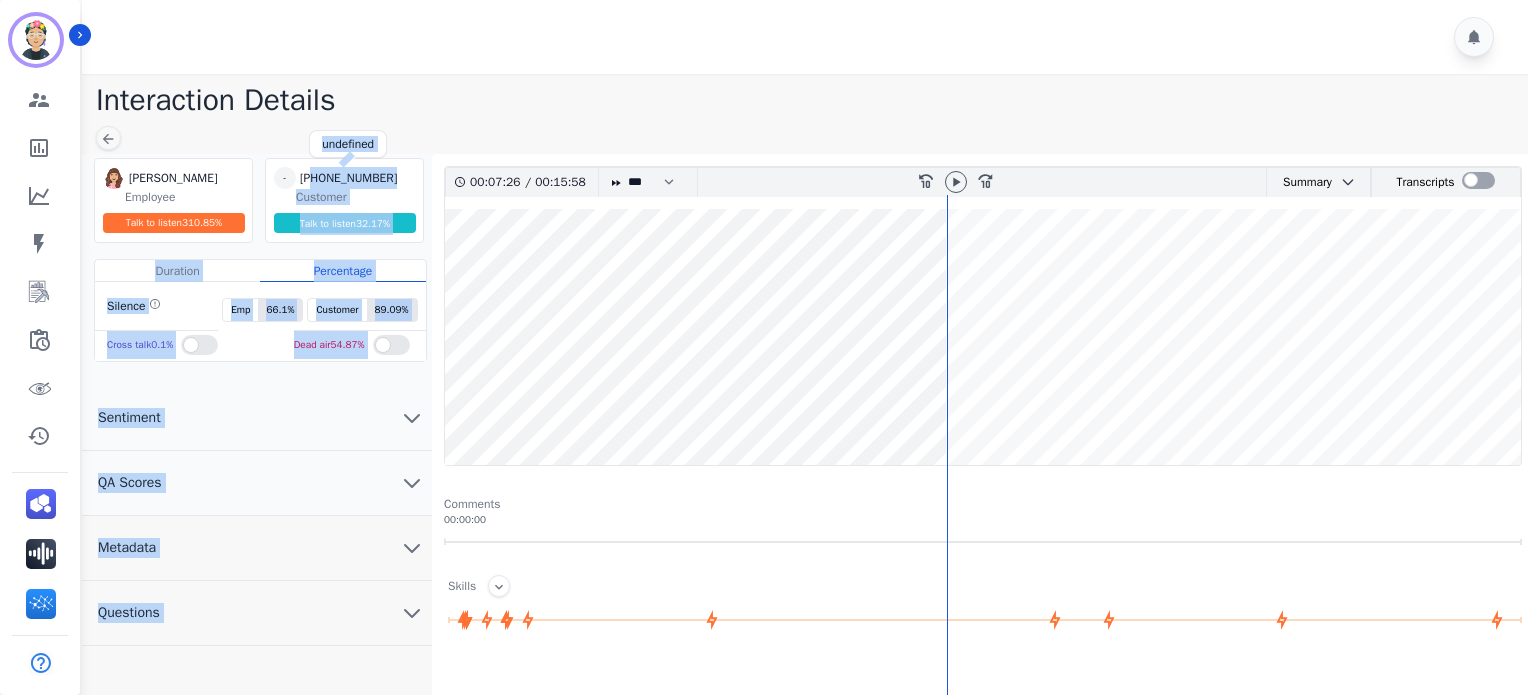 click on "[PHONE_NUMBER]" at bounding box center [350, 178] 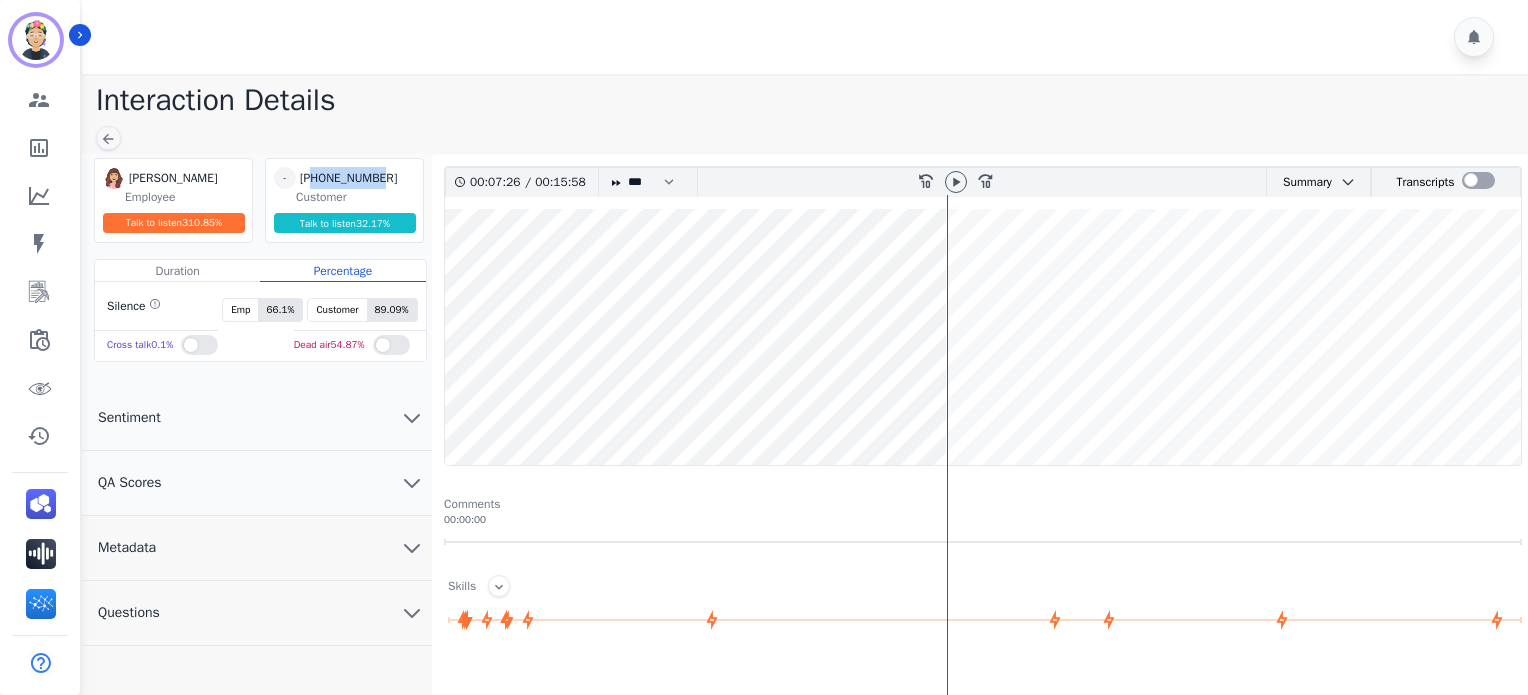 drag, startPoint x: 314, startPoint y: 177, endPoint x: 390, endPoint y: 163, distance: 77.27872 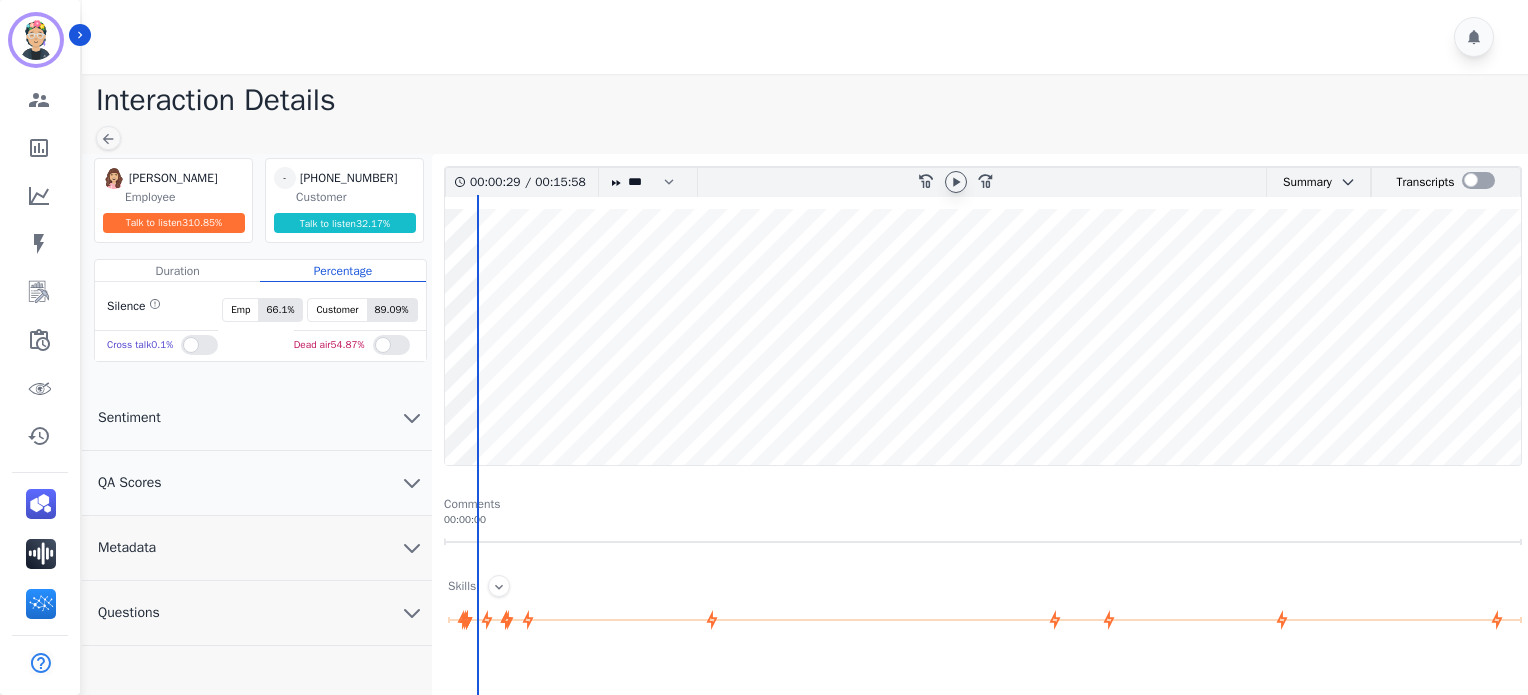 click at bounding box center (956, 182) 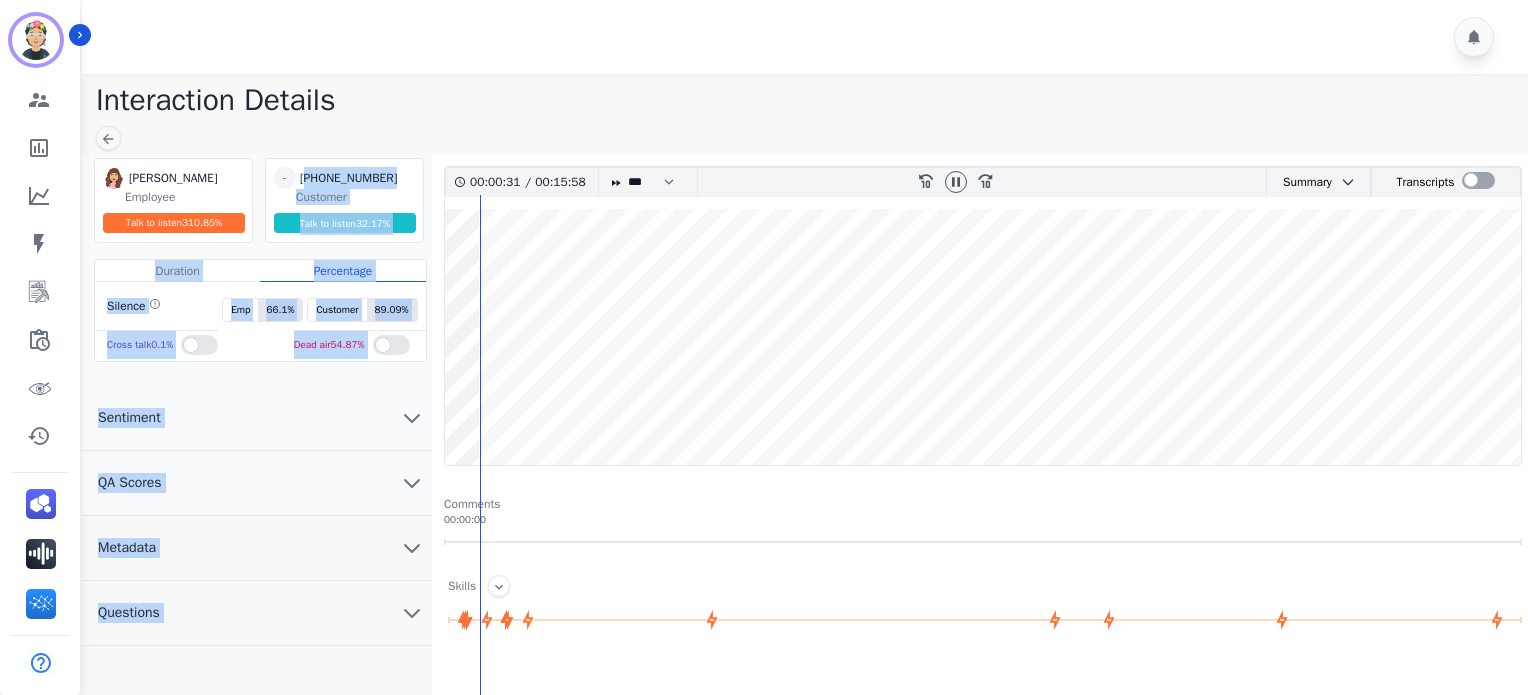 drag, startPoint x: 311, startPoint y: 175, endPoint x: 444, endPoint y: 158, distance: 134.08206 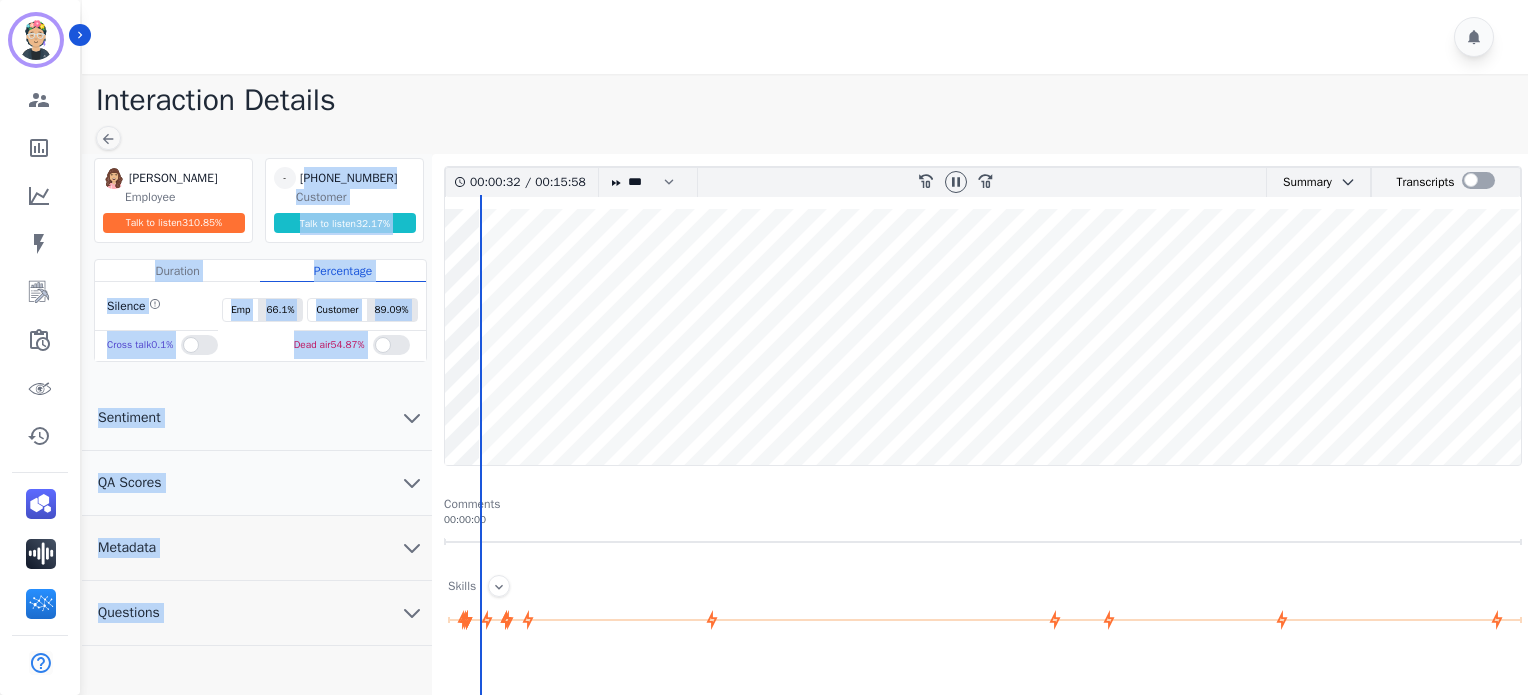 drag, startPoint x: 444, startPoint y: 158, endPoint x: 394, endPoint y: 161, distance: 50.08992 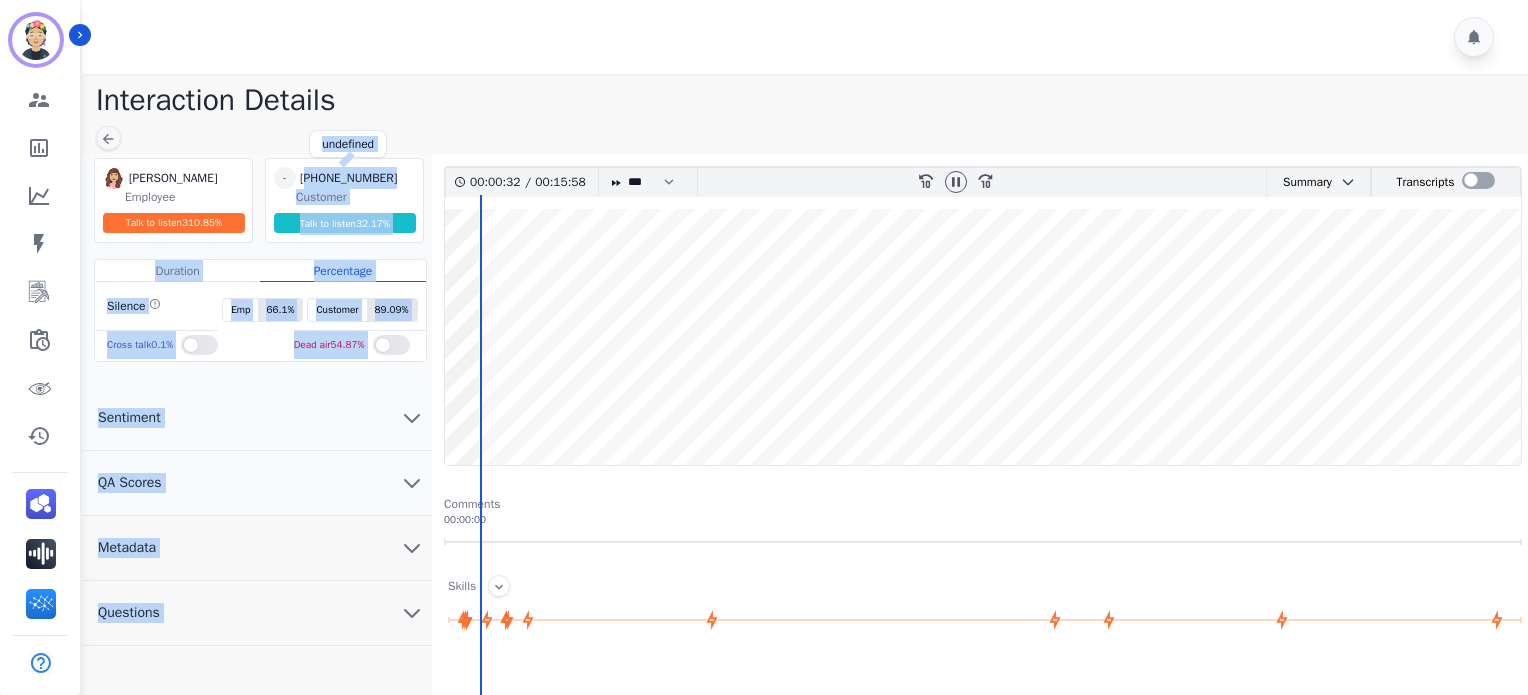 click on "[PHONE_NUMBER]" at bounding box center (350, 178) 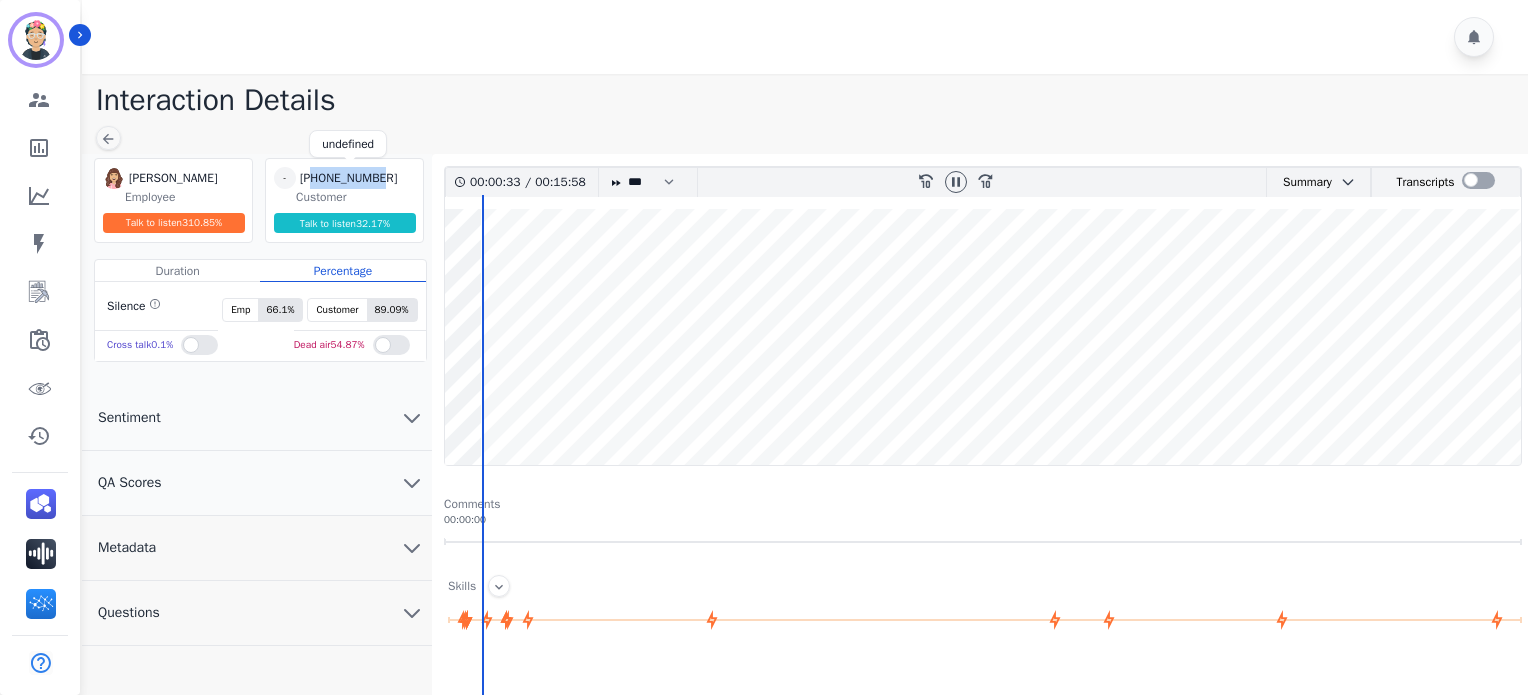 drag, startPoint x: 316, startPoint y: 181, endPoint x: 388, endPoint y: 171, distance: 72.691124 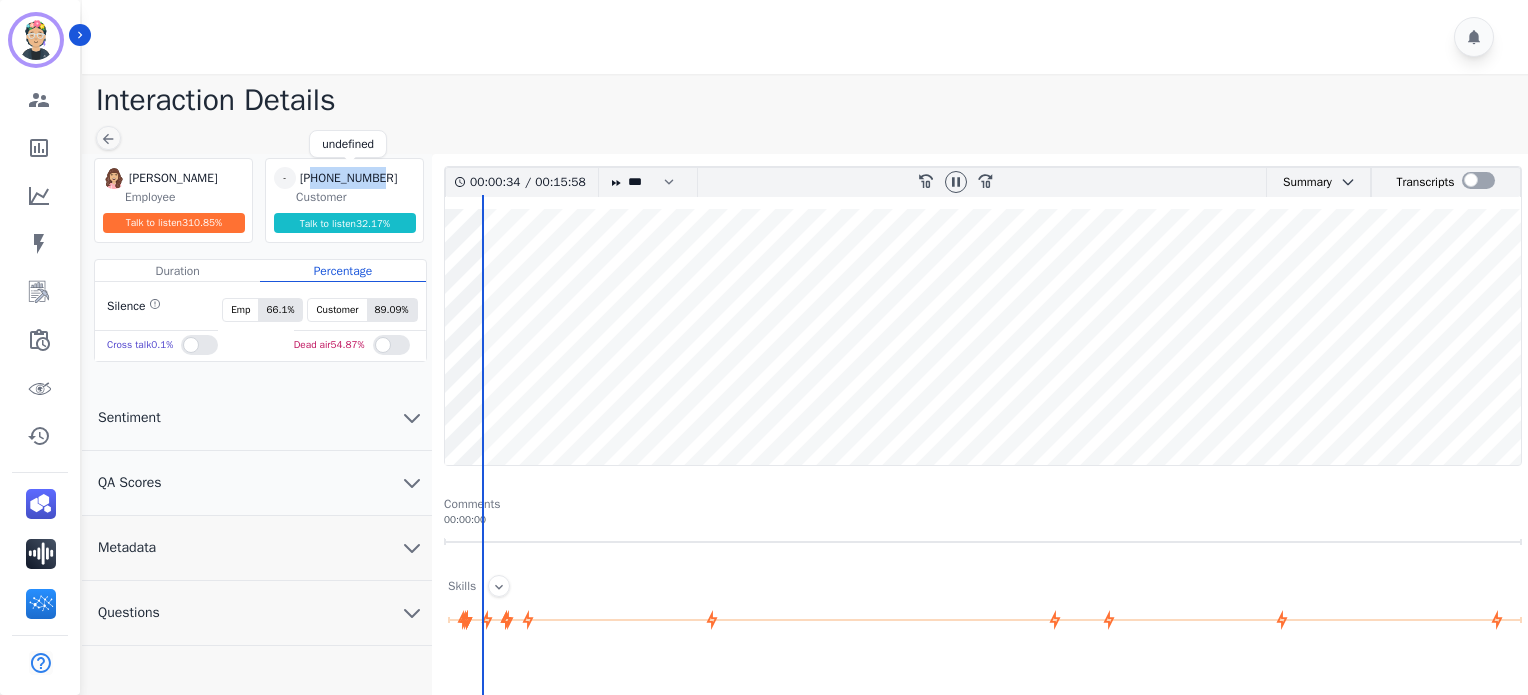 copy on "5123518303" 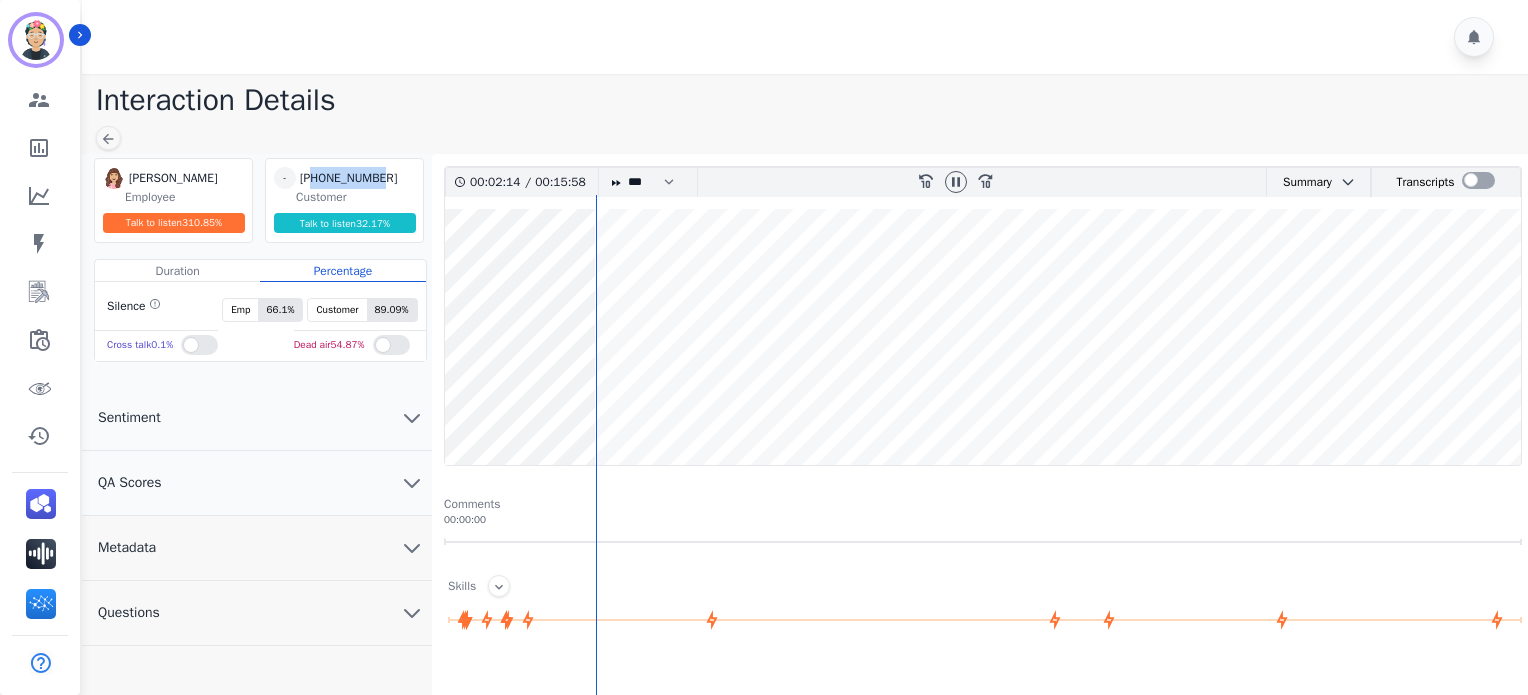 click at bounding box center [983, 337] 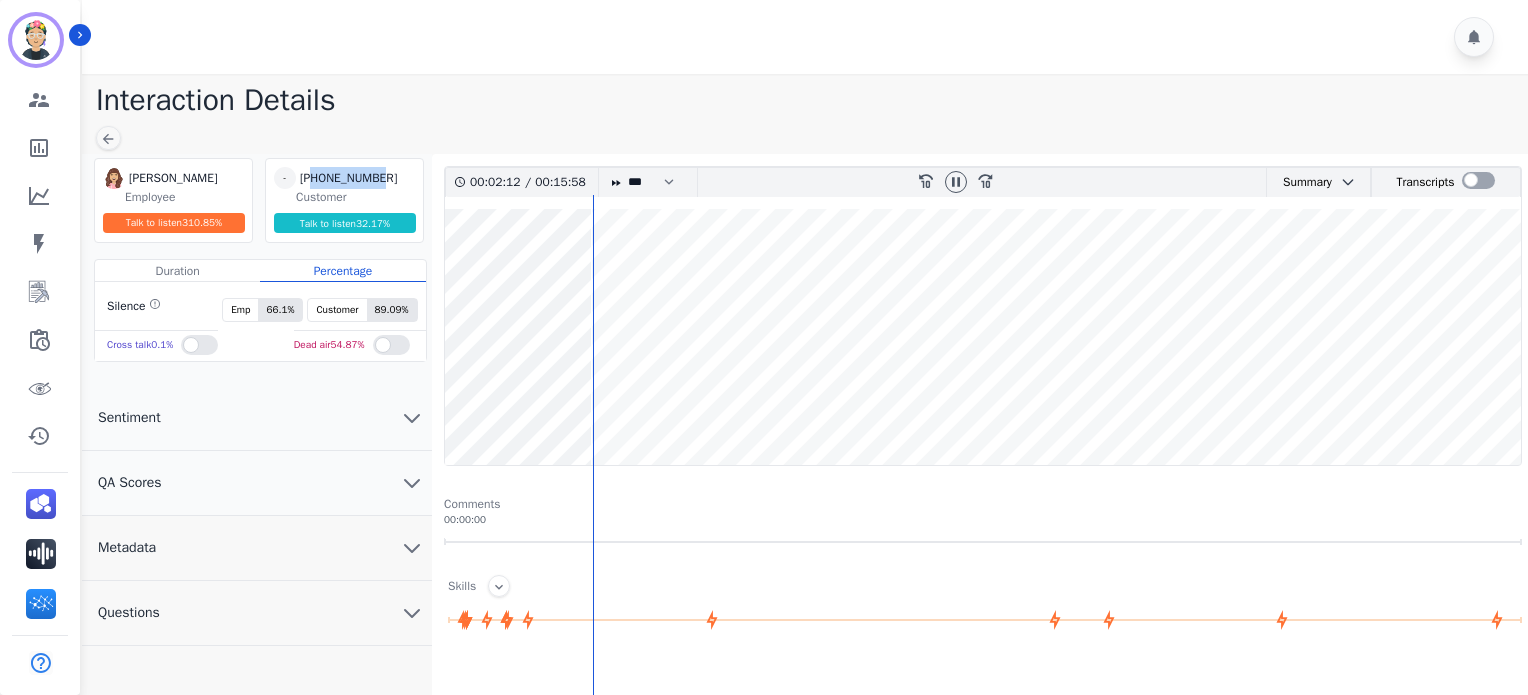 click at bounding box center (983, 337) 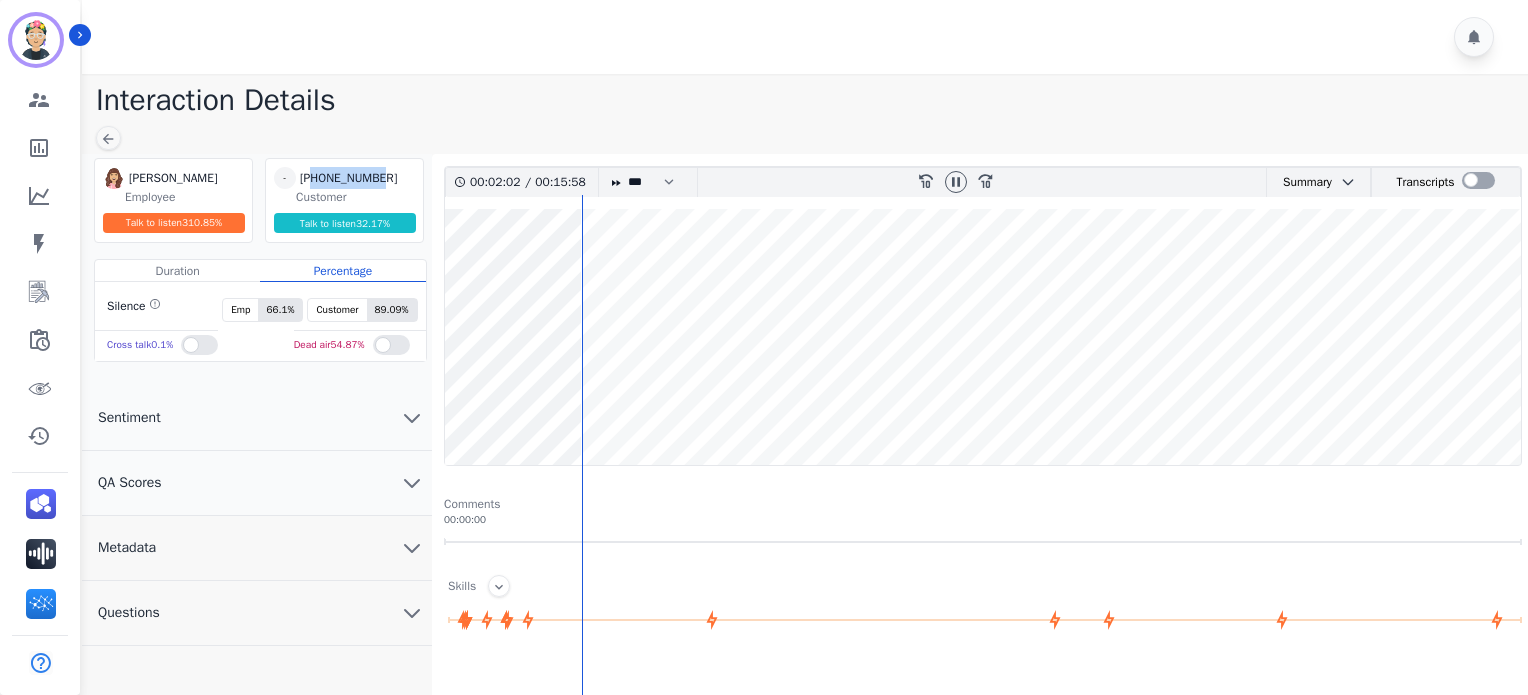 click at bounding box center [983, 337] 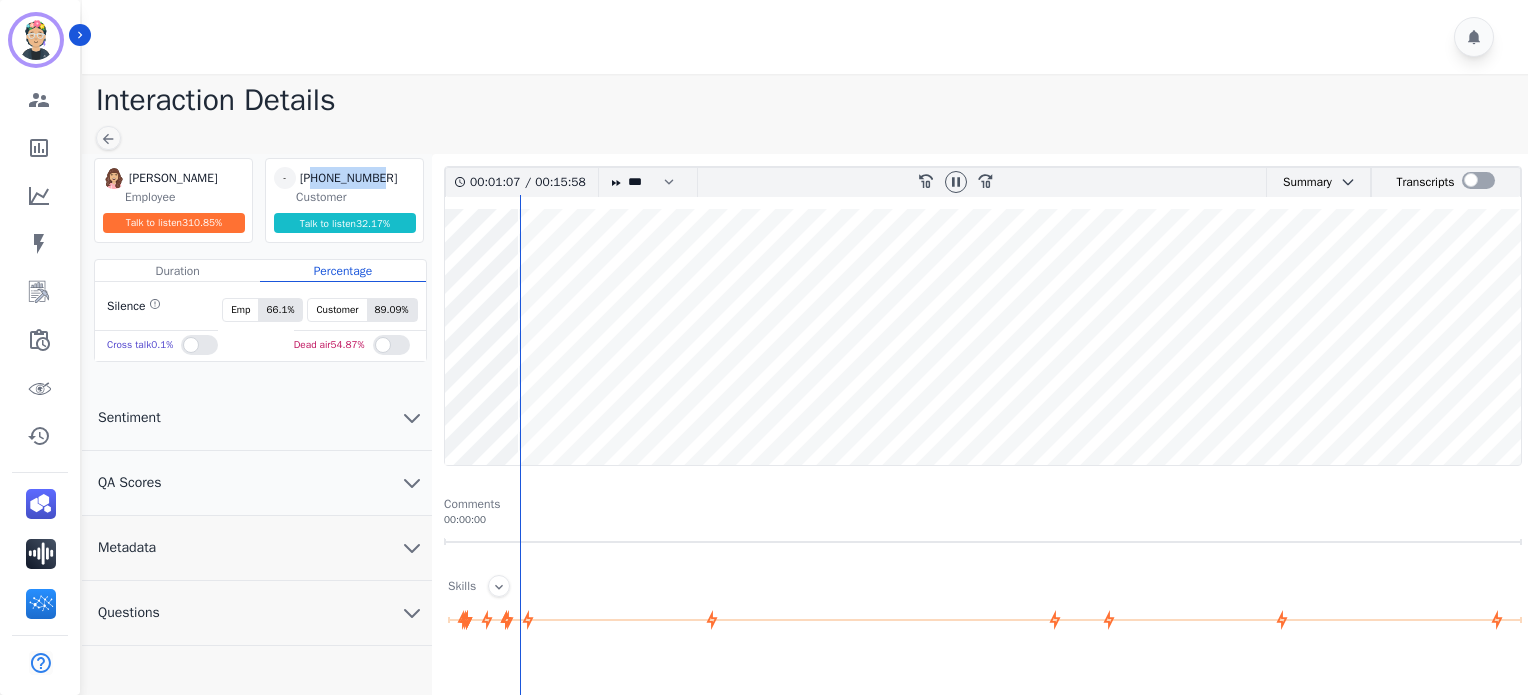 click at bounding box center [983, 337] 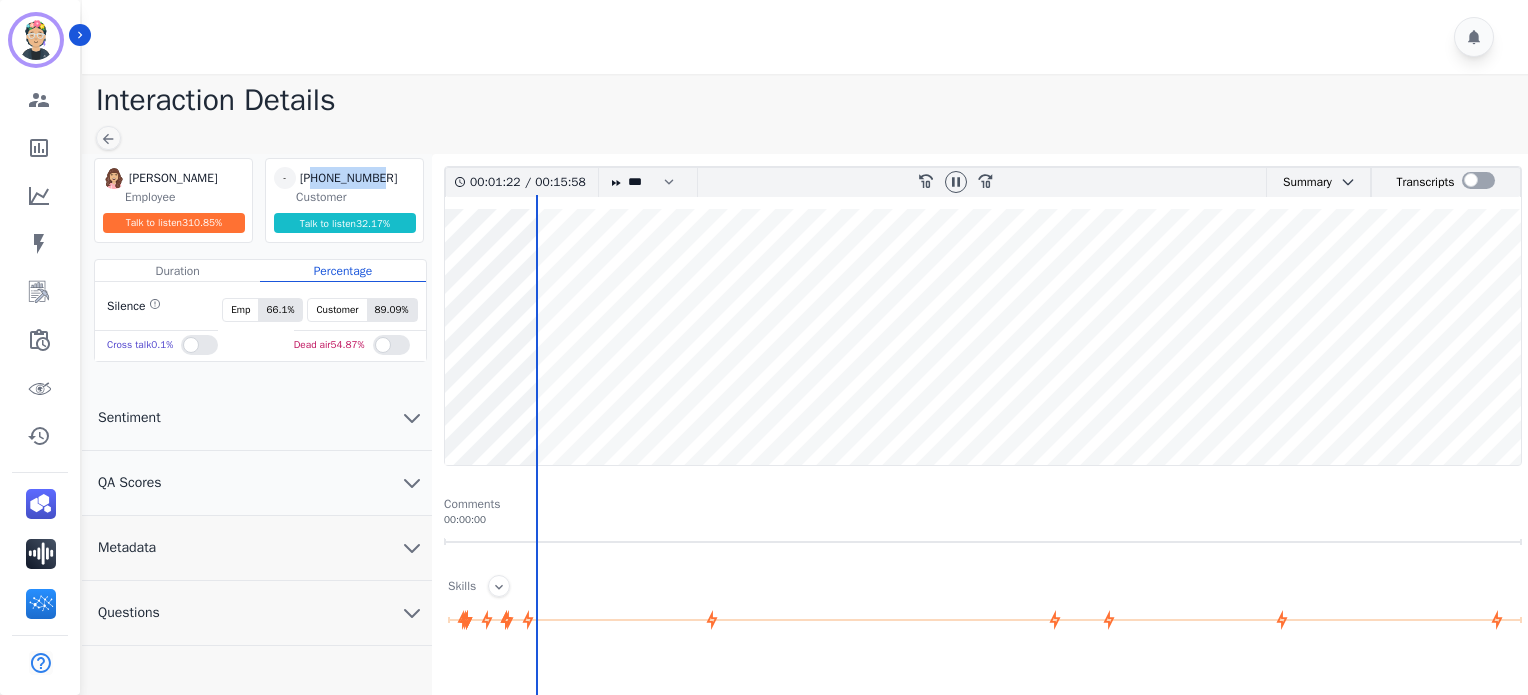 click at bounding box center (983, 337) 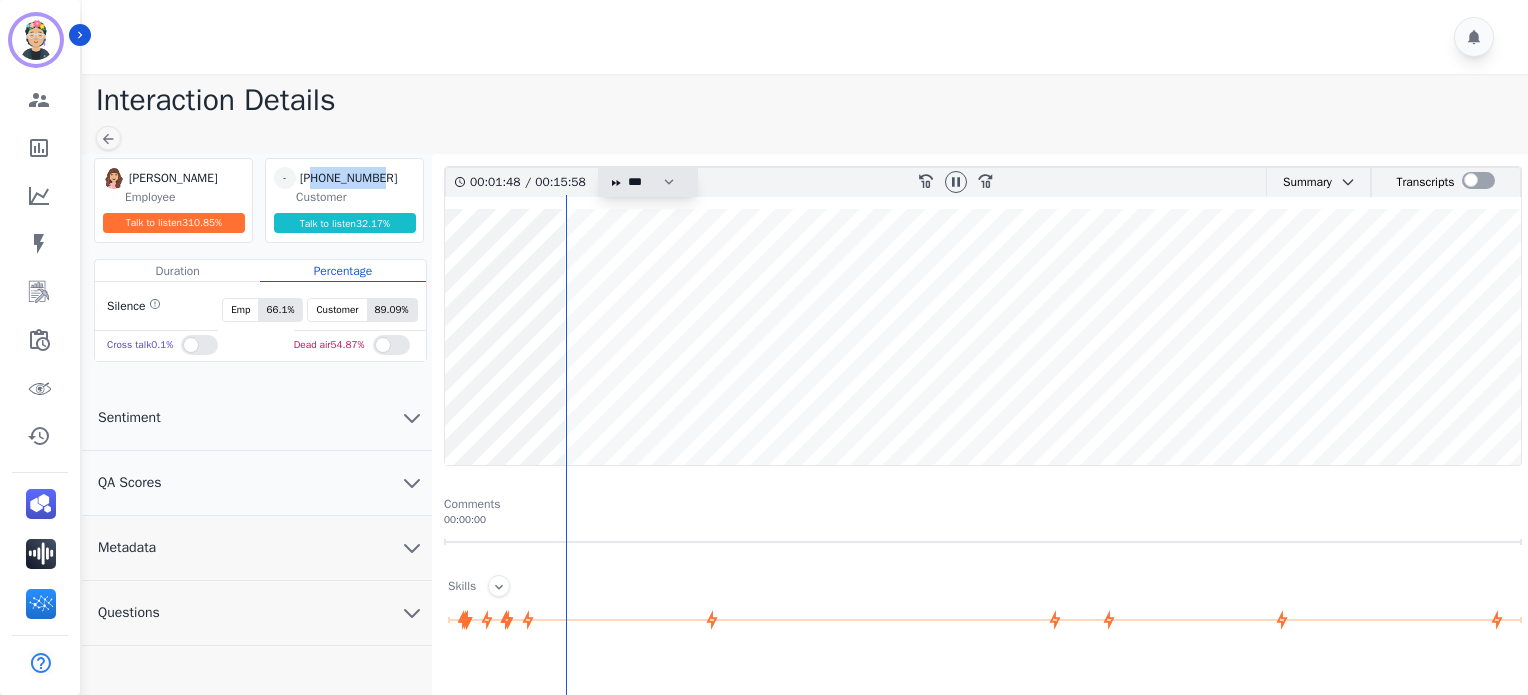 click on "* *   * ****   * ***   * ****" at bounding box center (656, 182) 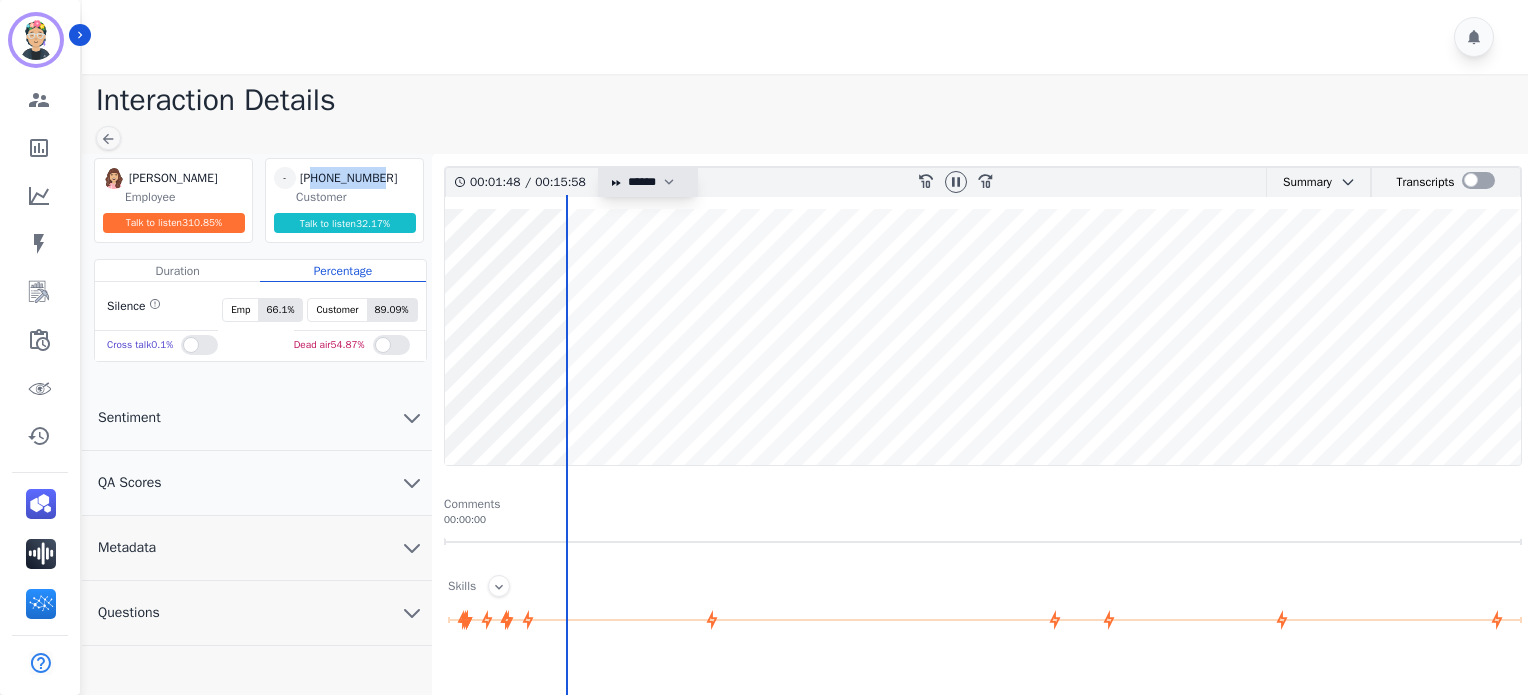 click on "* *   * ****   * ***   * ****" at bounding box center [656, 182] 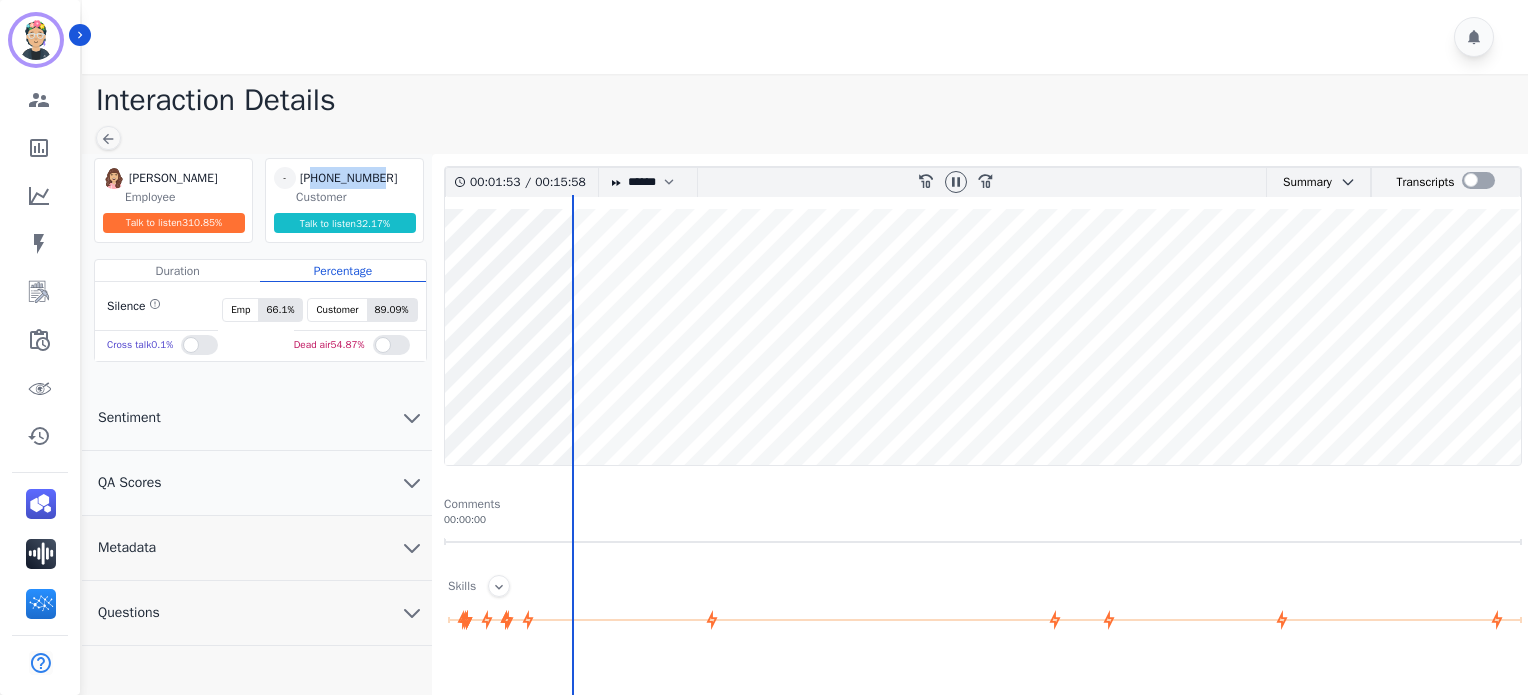 click at bounding box center (983, 337) 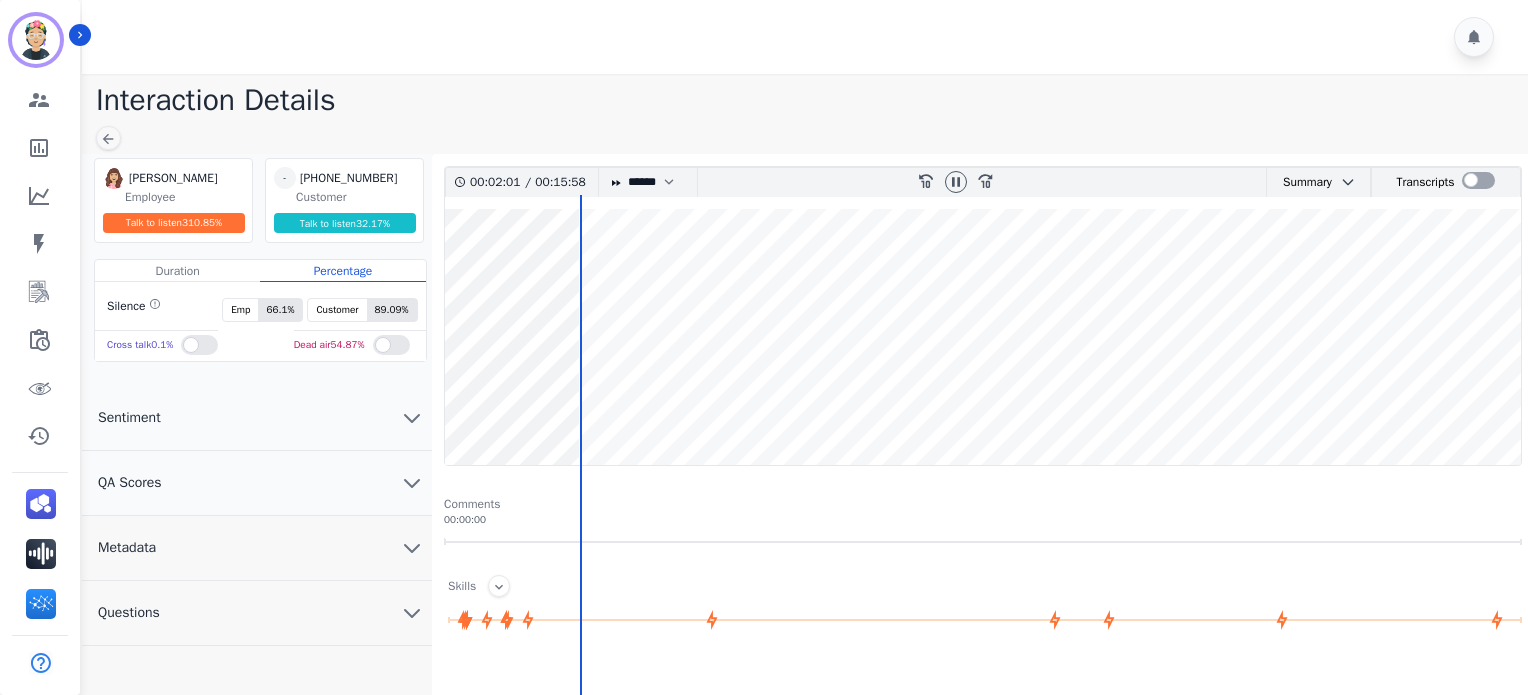 click on "00:02:01
/
00:15:58     * *   * ****   * ***   * ****     rewind-10     fast-forward-10   Summary         AI Summary   Secure Pad   [PERSON_NAME] is trying to renew her cda. She needs to apply for an early childhood education organization membership. The application costs $525 and she needs to send payment no later than [DATE]. [PERSON_NAME] needs to log in to her council account with her username password.   👍   Rate this summary       👎   Rate this summary         Transcripts" at bounding box center (983, 316) 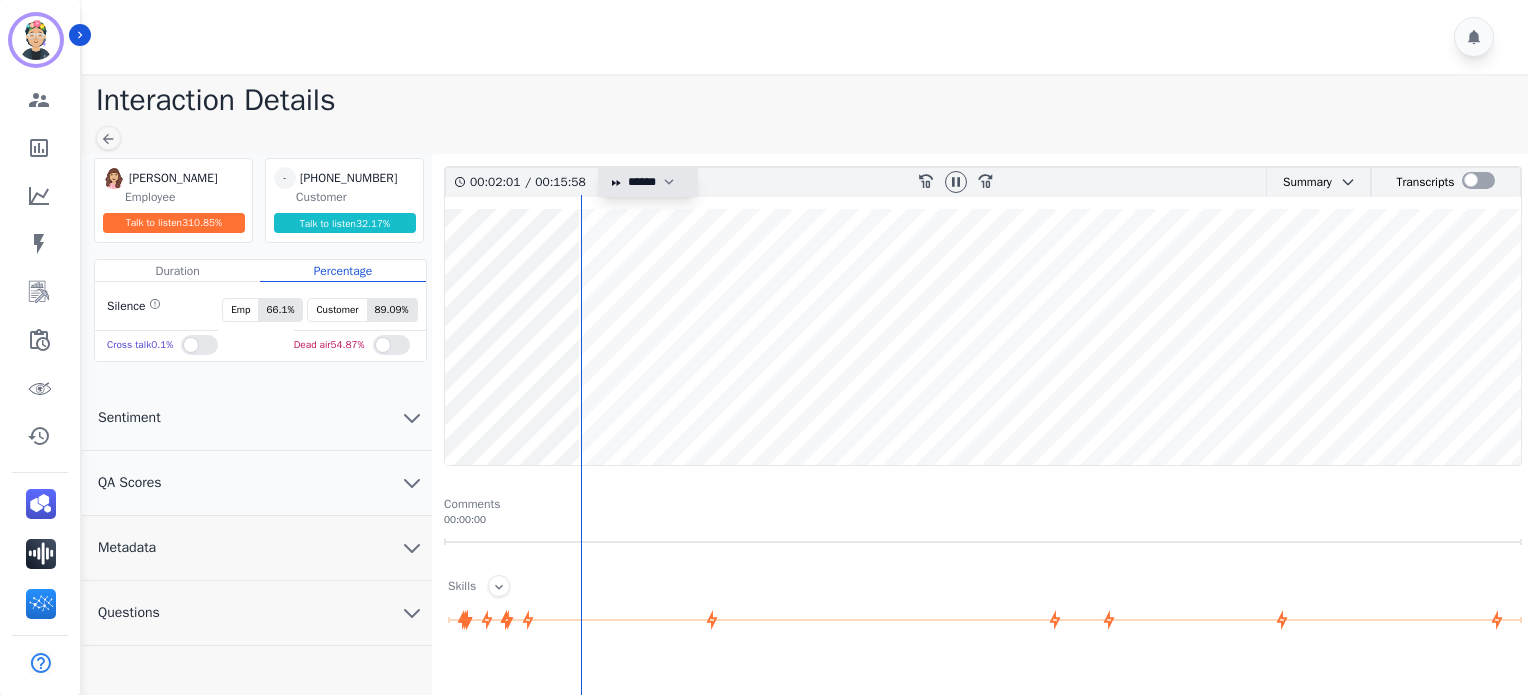 click on "* *   * ****   * ***   * ****" at bounding box center (656, 182) 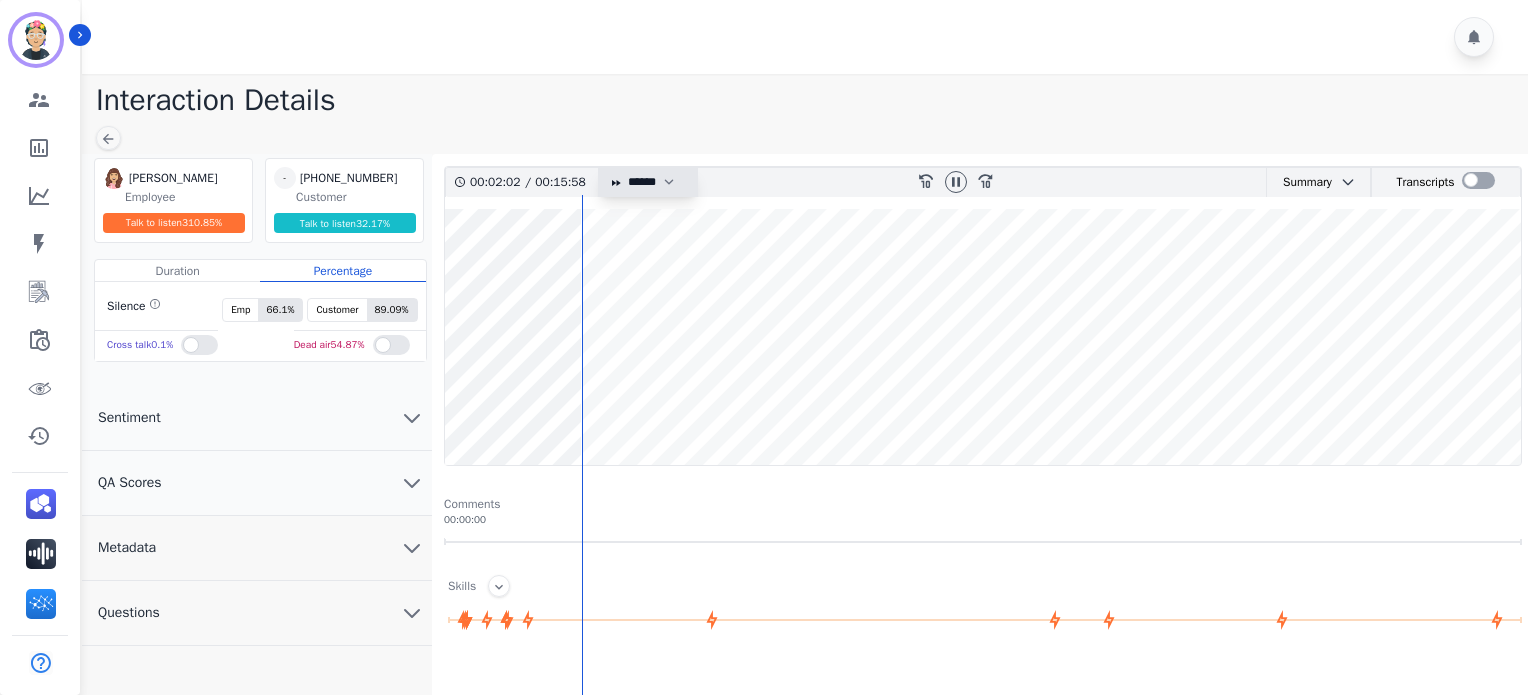 select on "*" 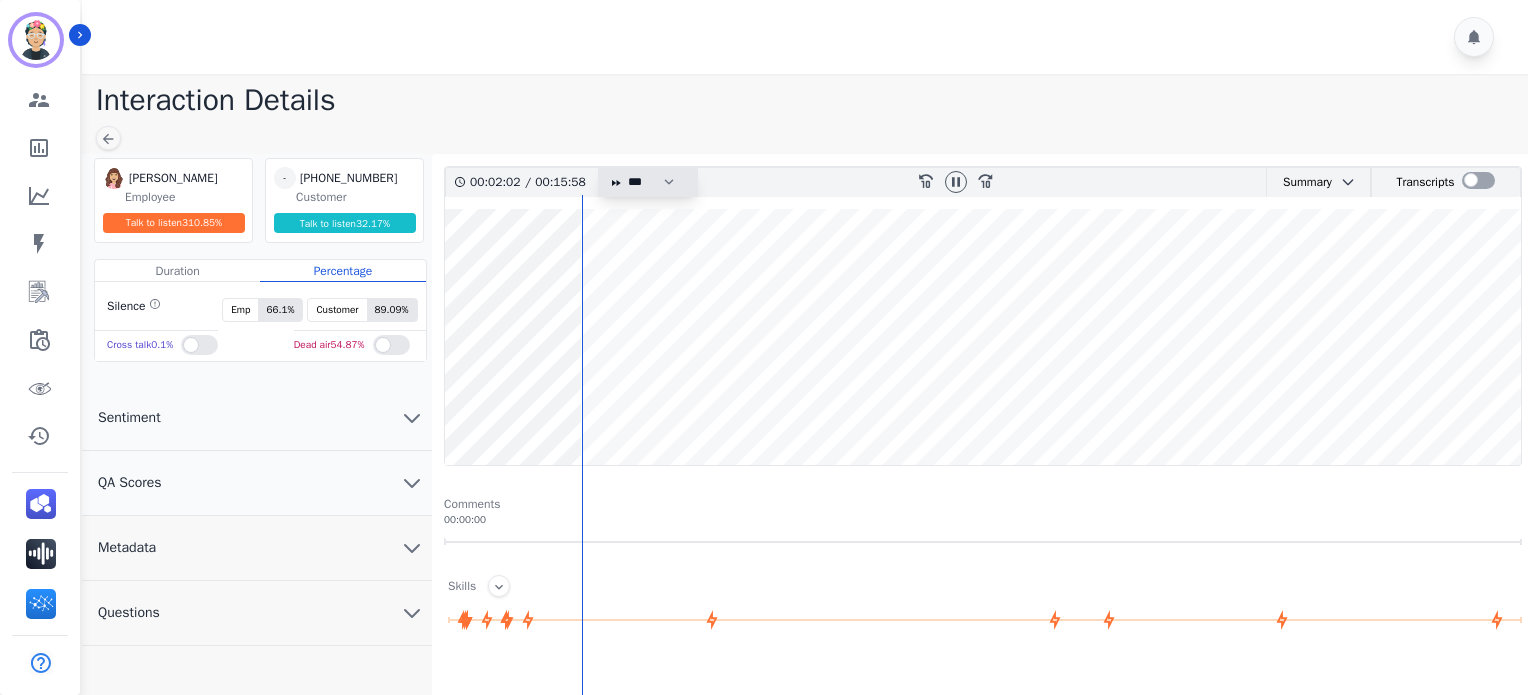 click on "* *   * ****   * ***   * ****" at bounding box center (656, 182) 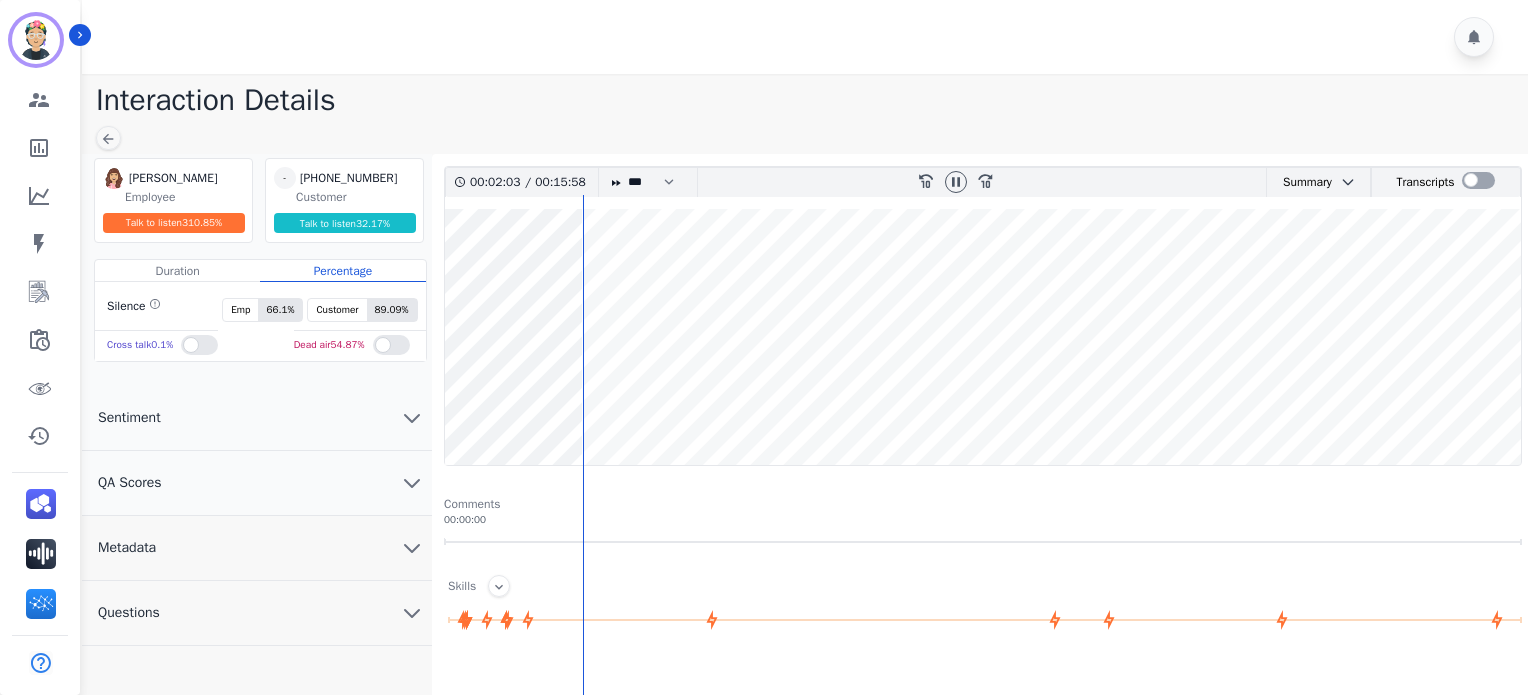 click at bounding box center (983, 337) 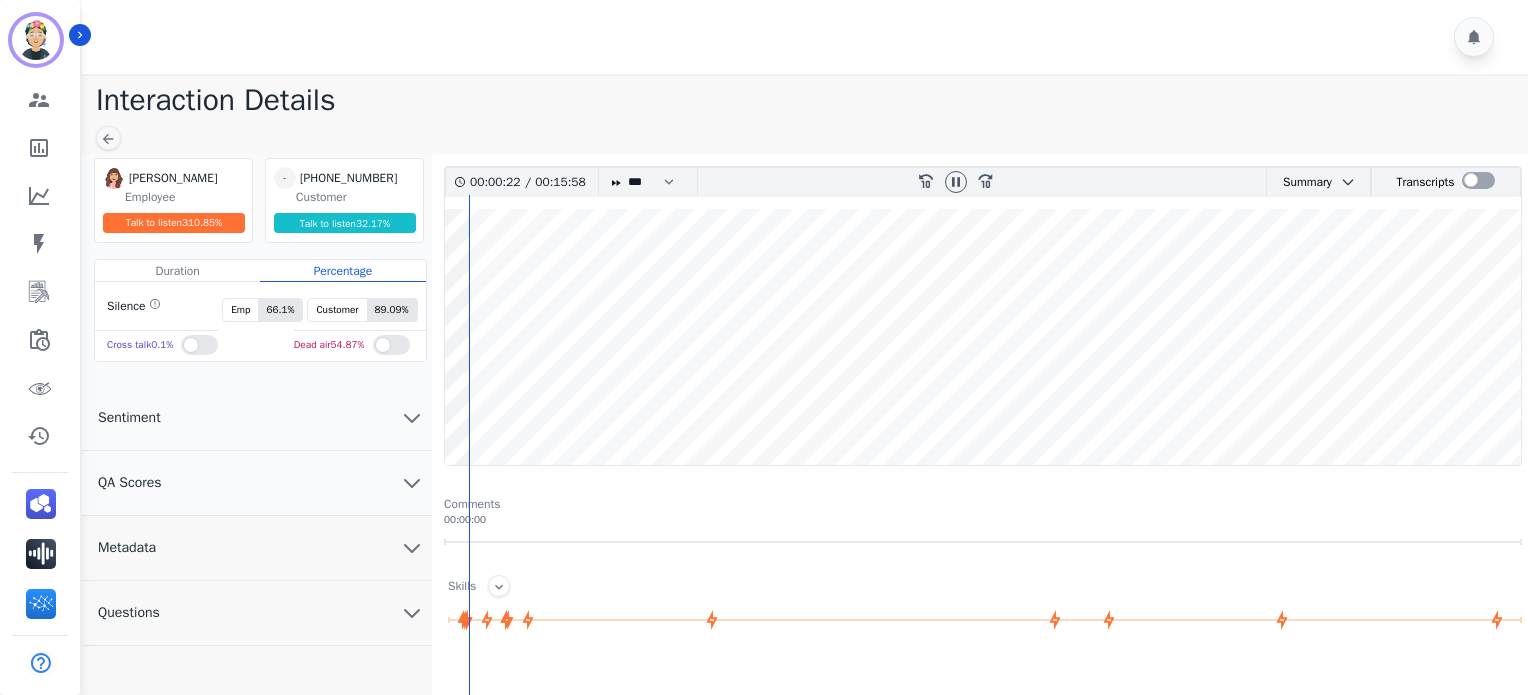 click at bounding box center [983, 337] 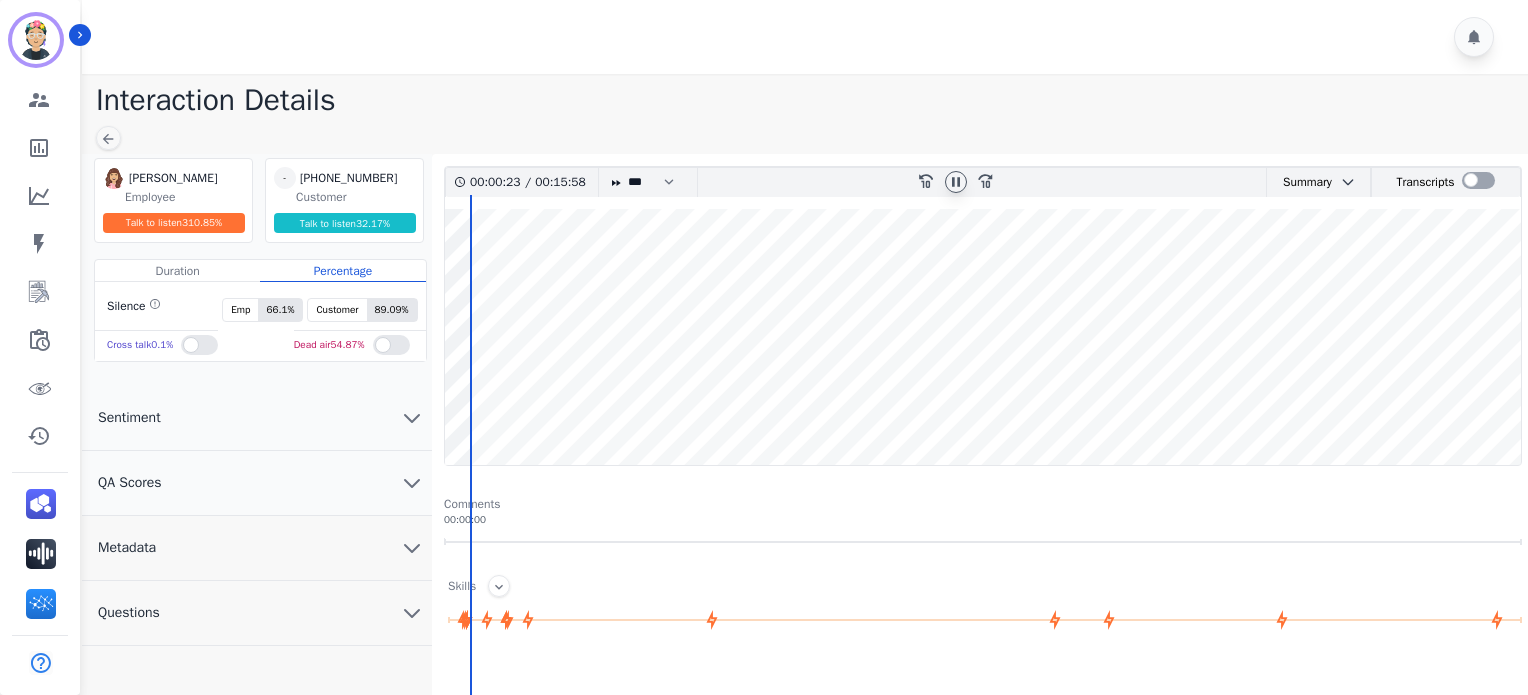 click 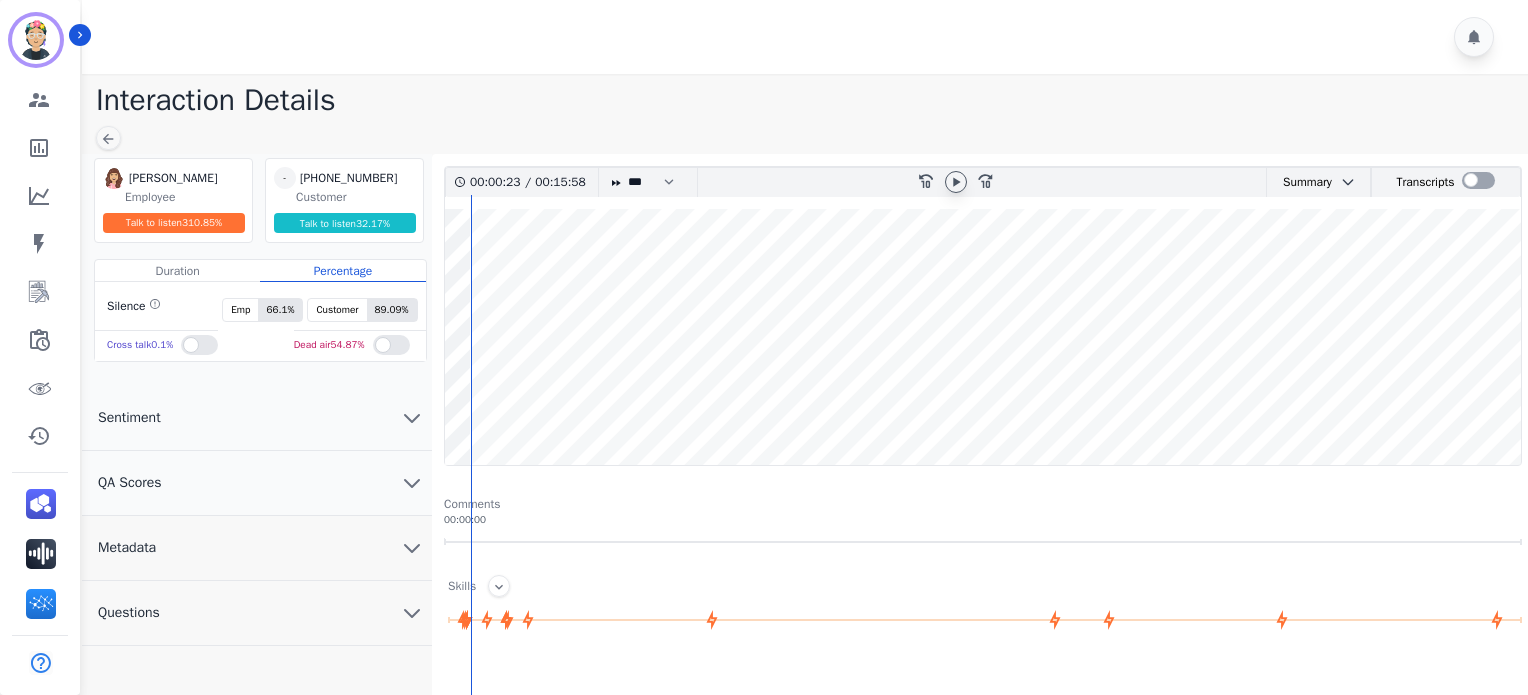 click 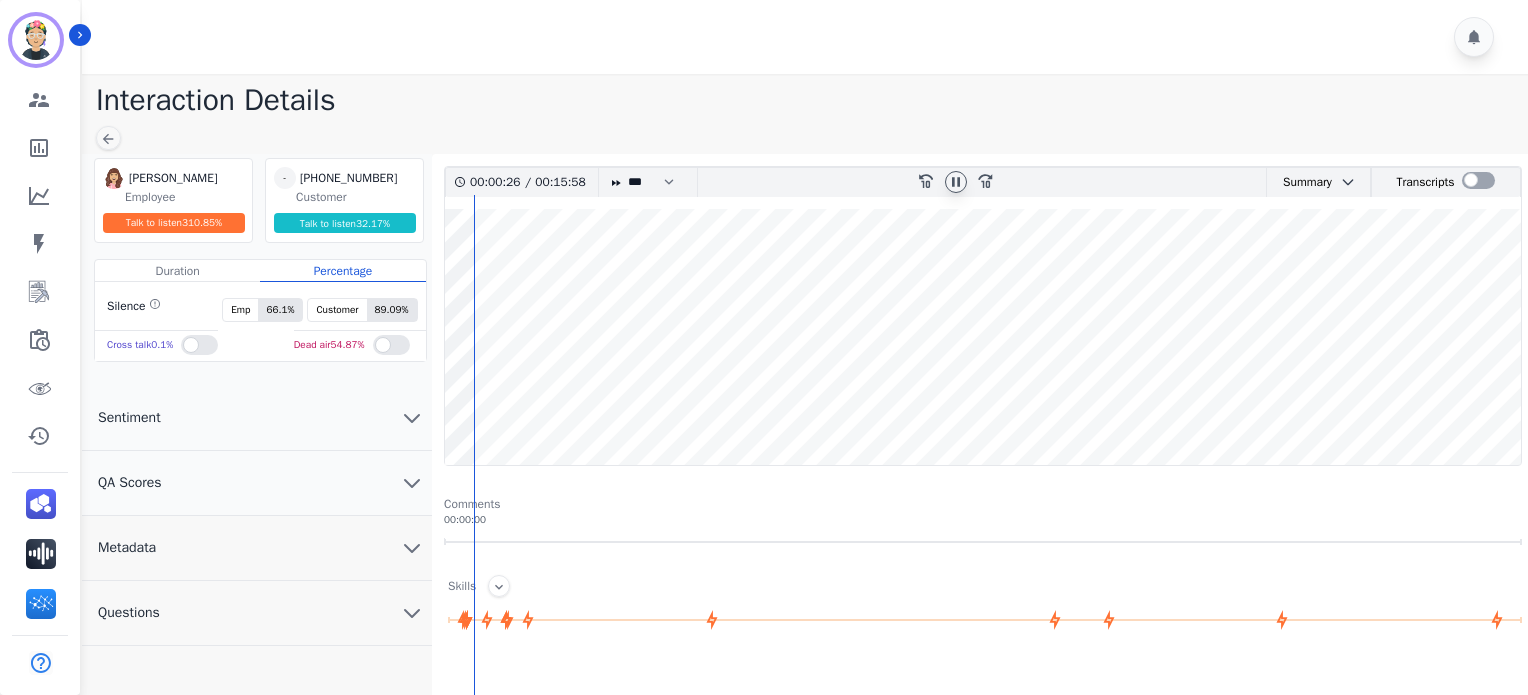 click at bounding box center [983, 337] 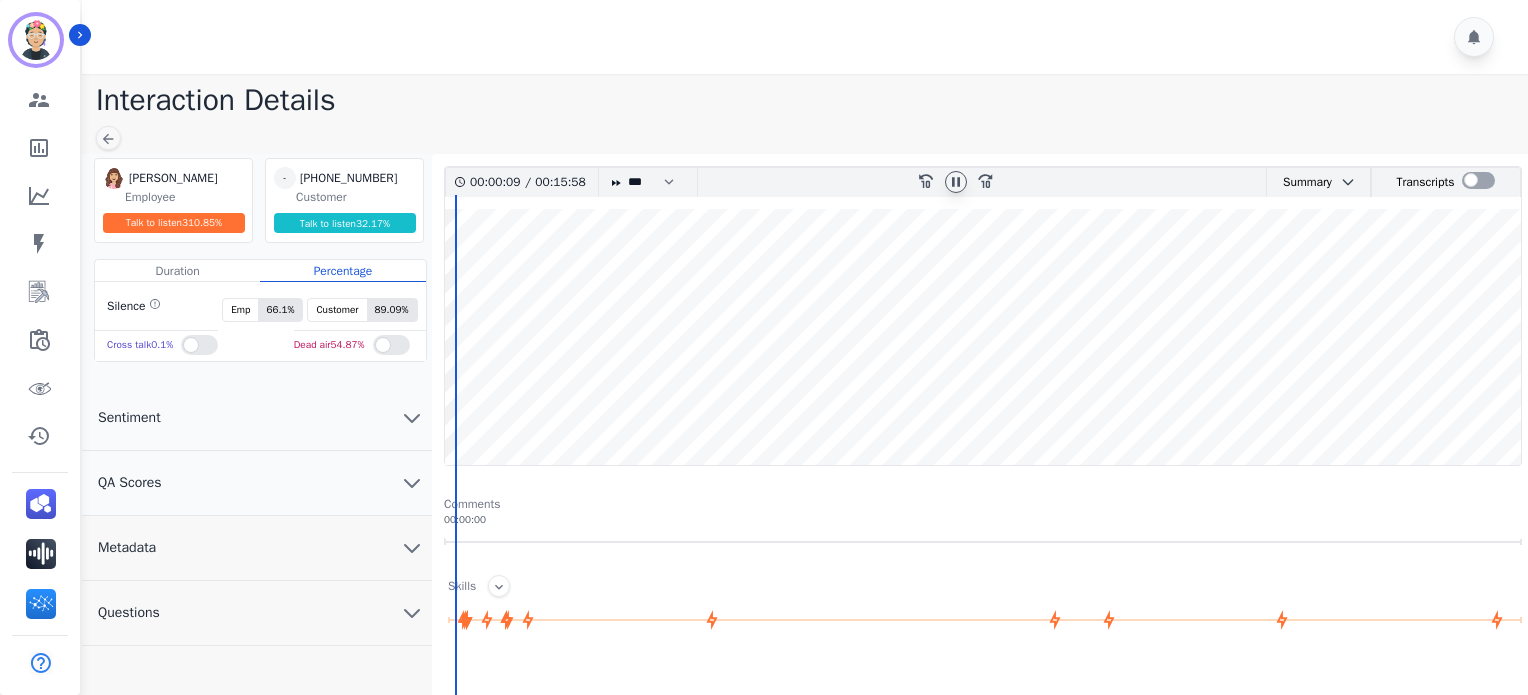 click at bounding box center [956, 182] 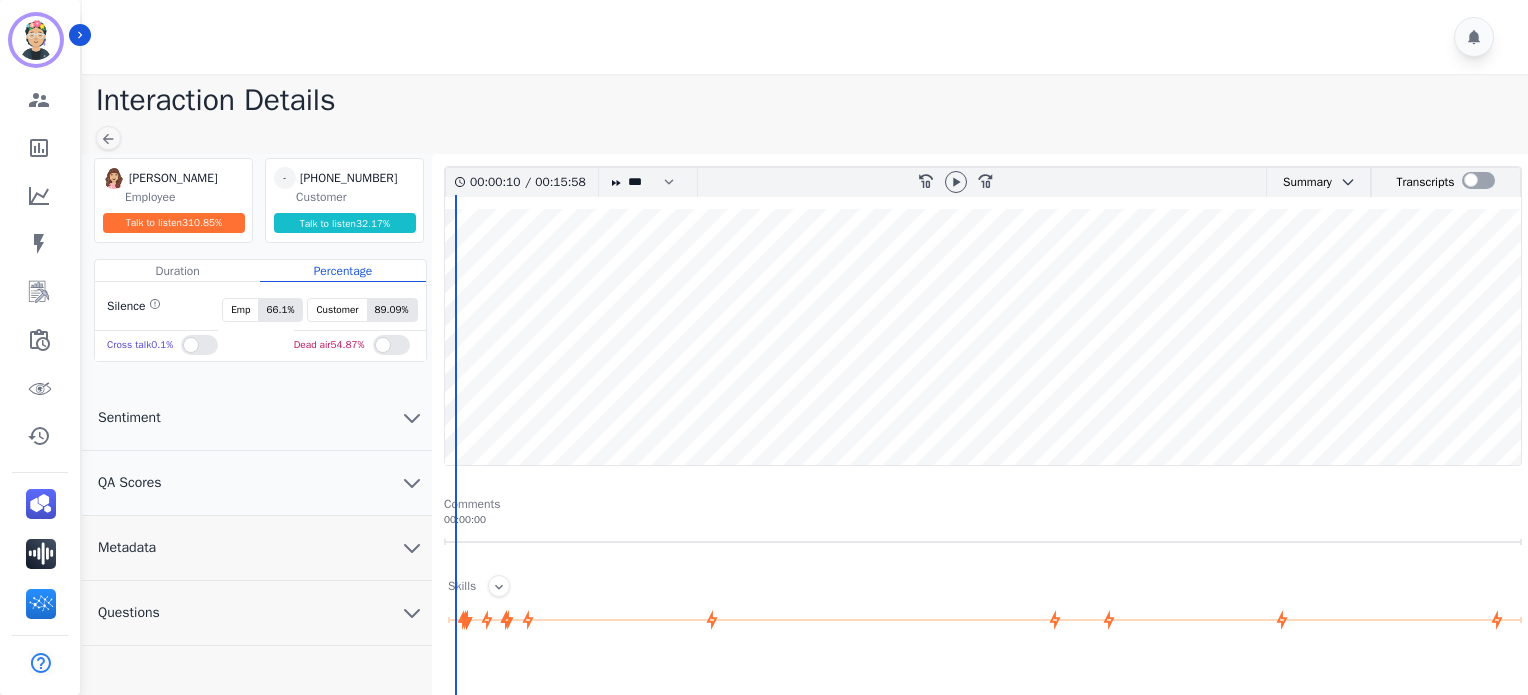 click at bounding box center (983, 337) 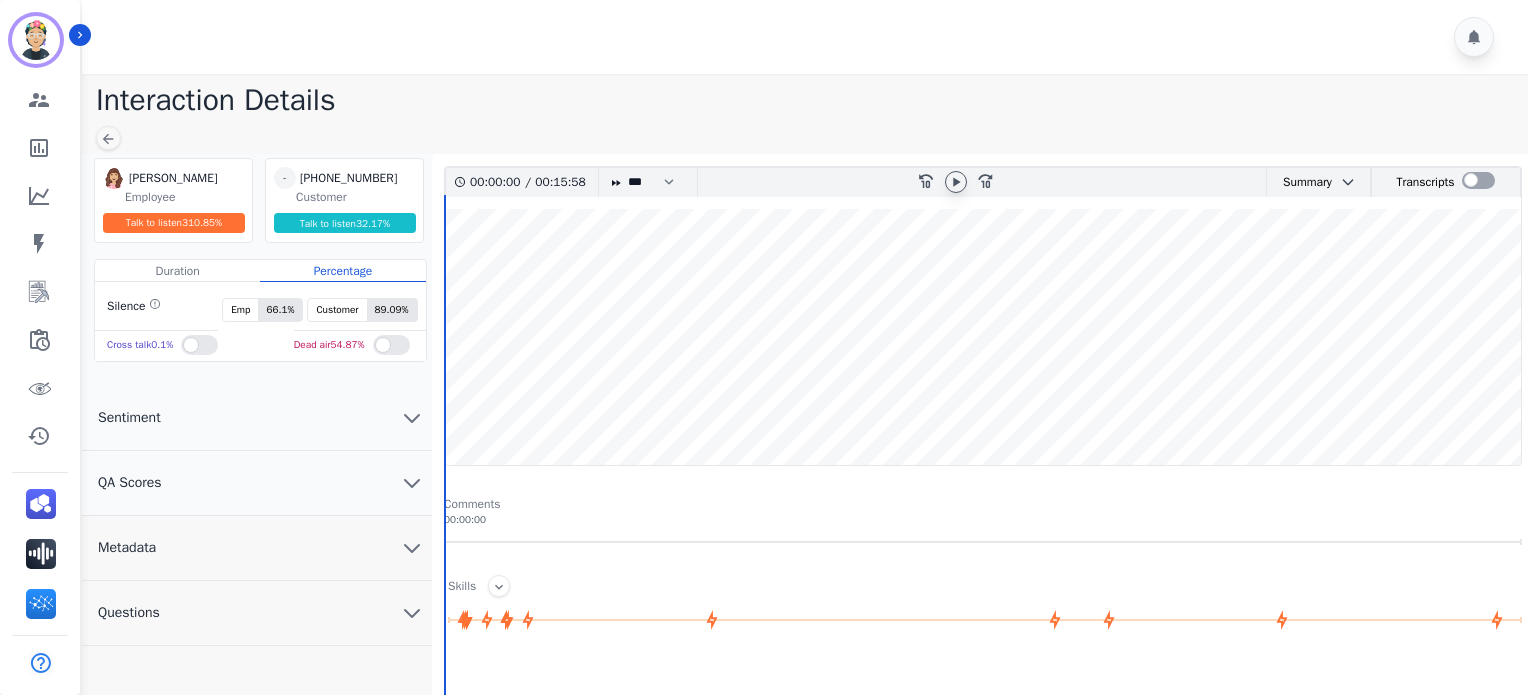 click 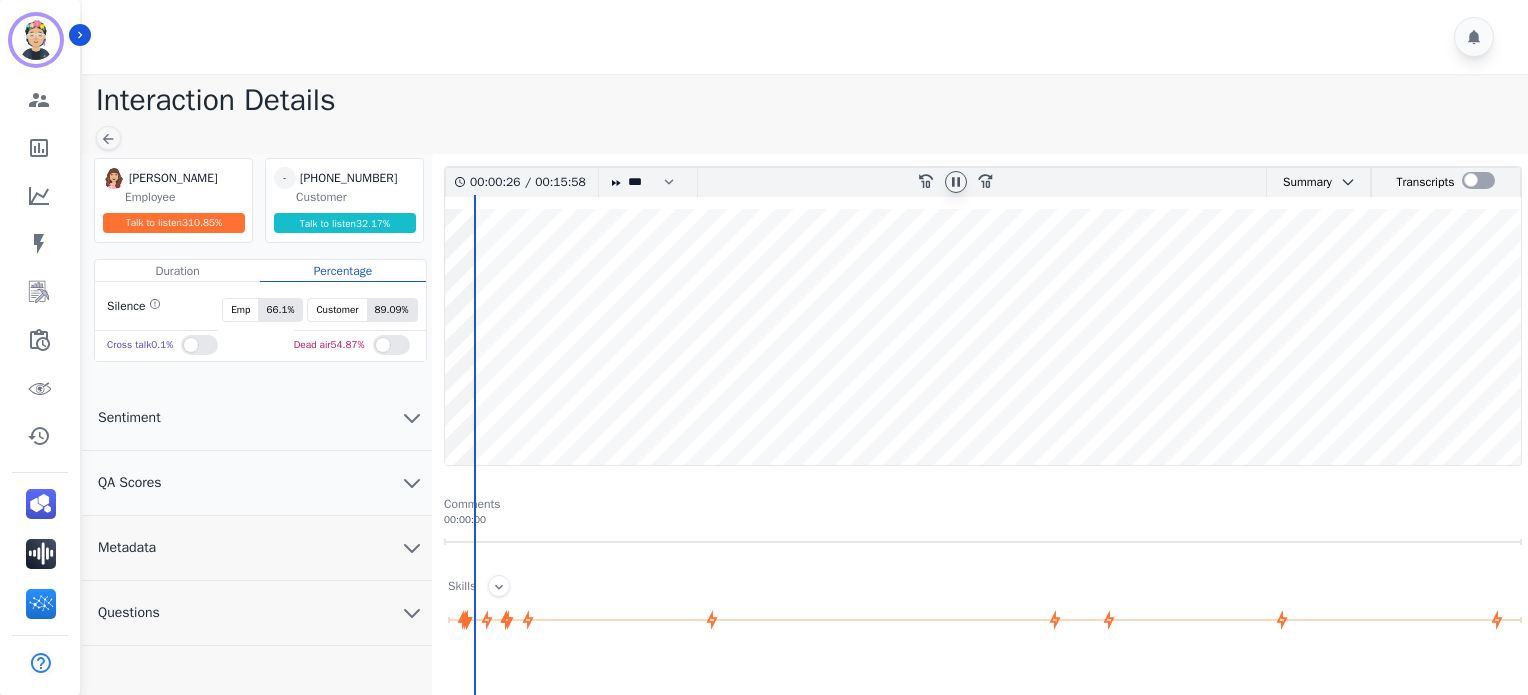 click 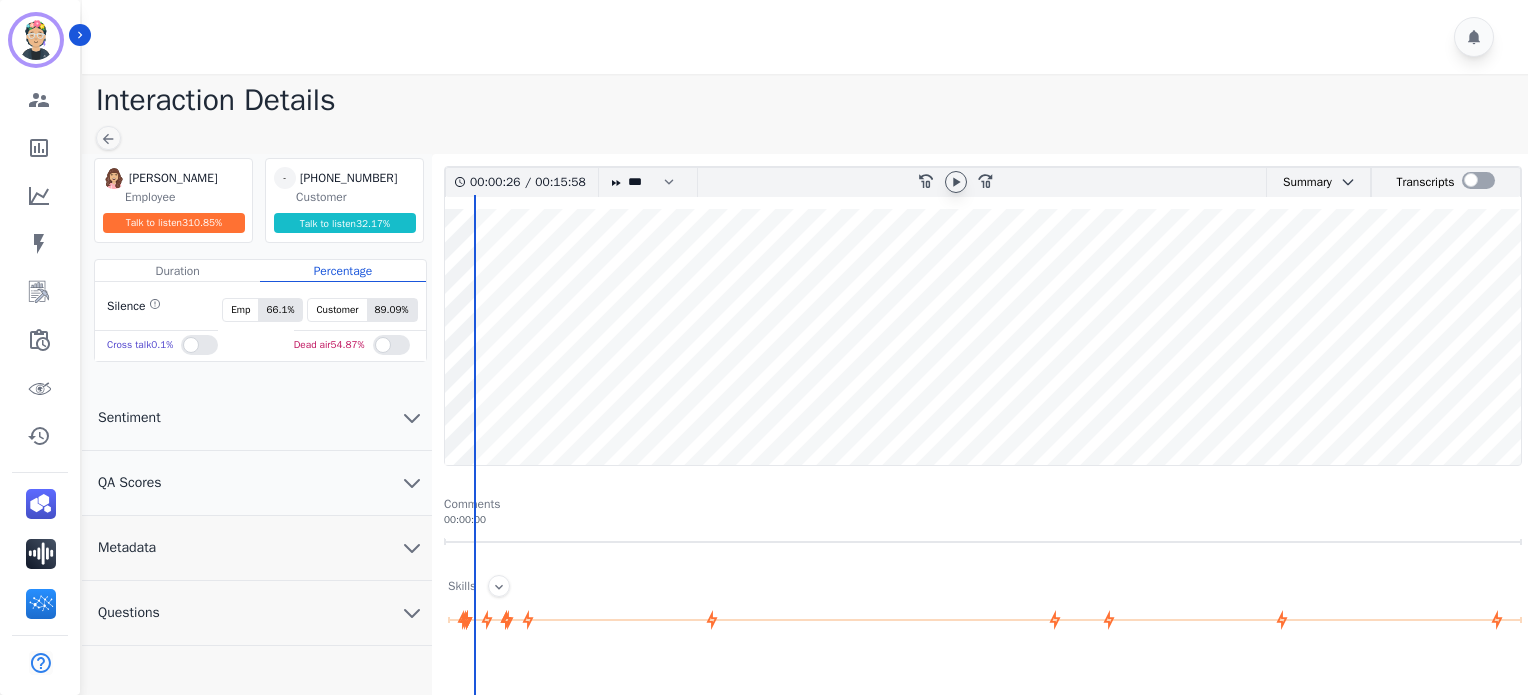 click 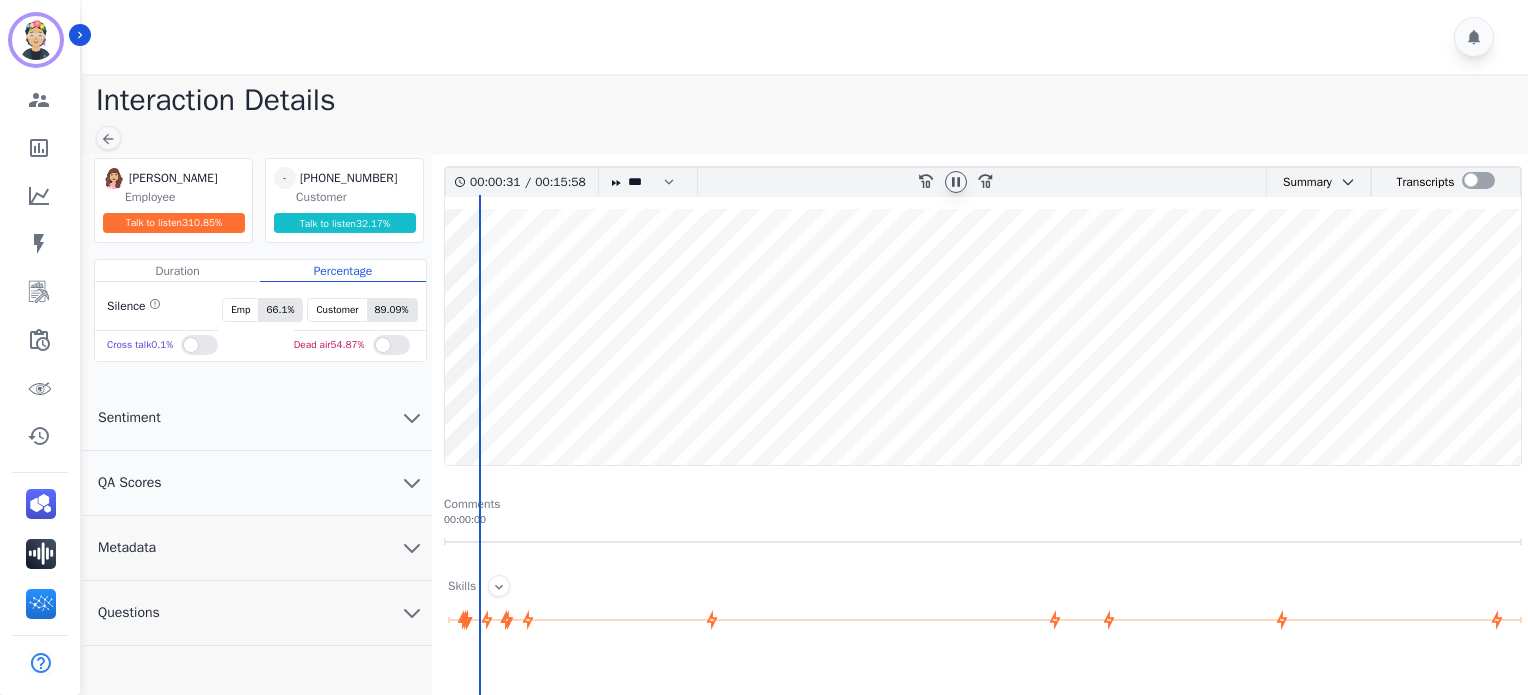 click at bounding box center (983, 337) 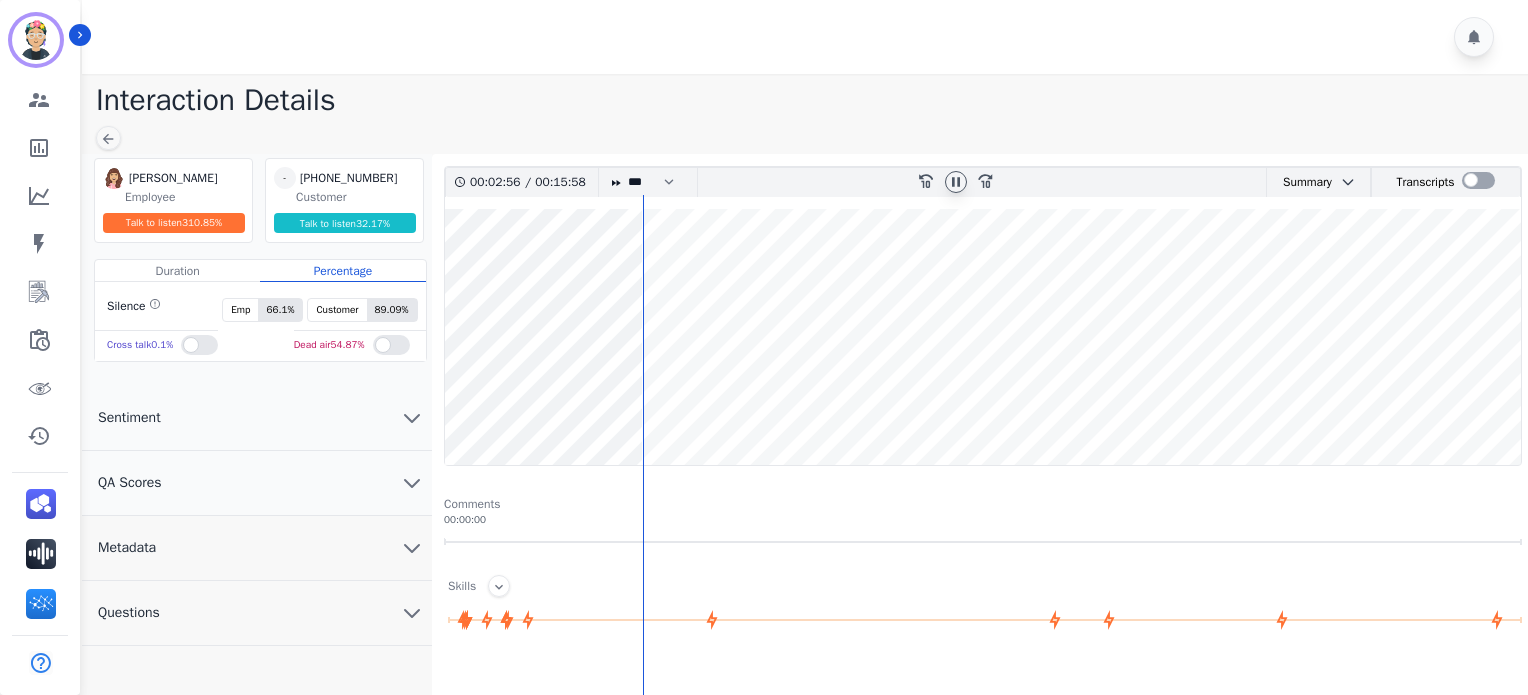 click 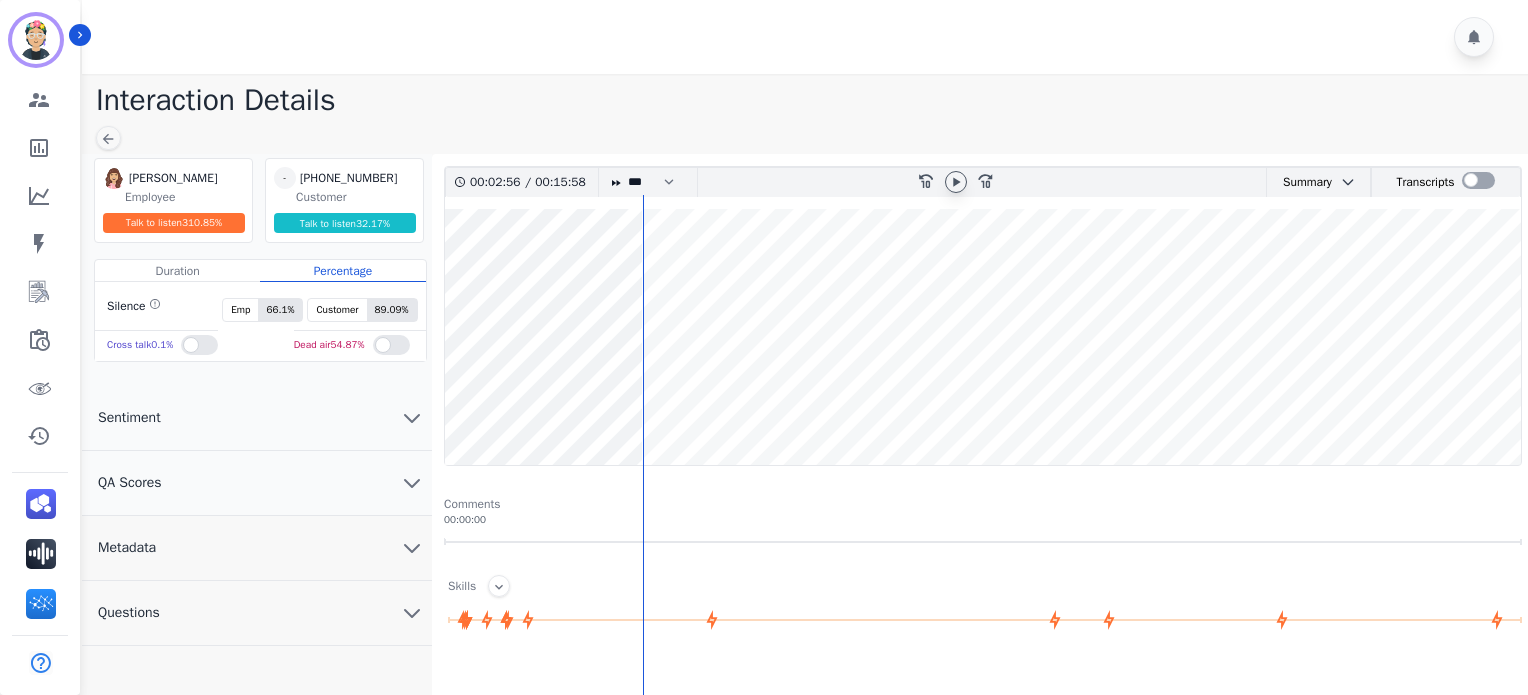 click on "QA Scores" at bounding box center [257, 483] 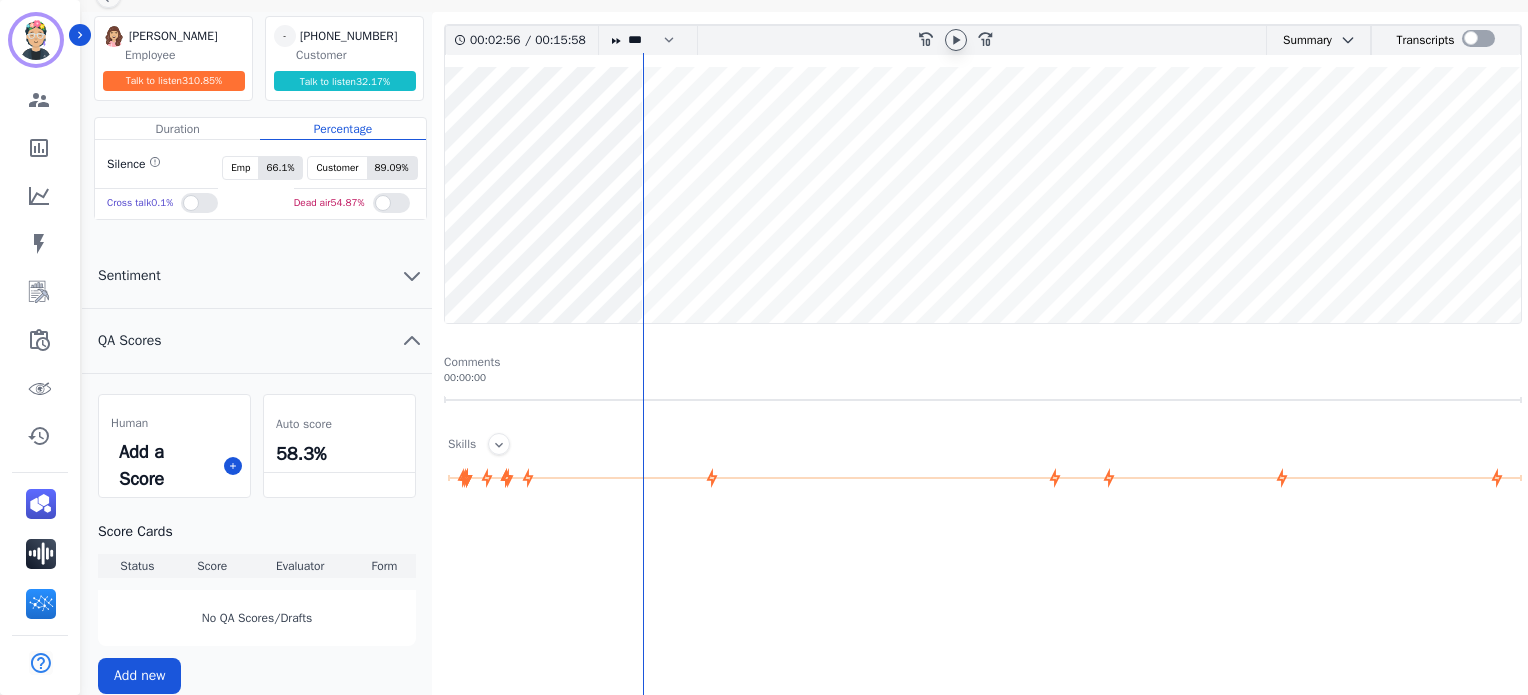 scroll, scrollTop: 380, scrollLeft: 0, axis: vertical 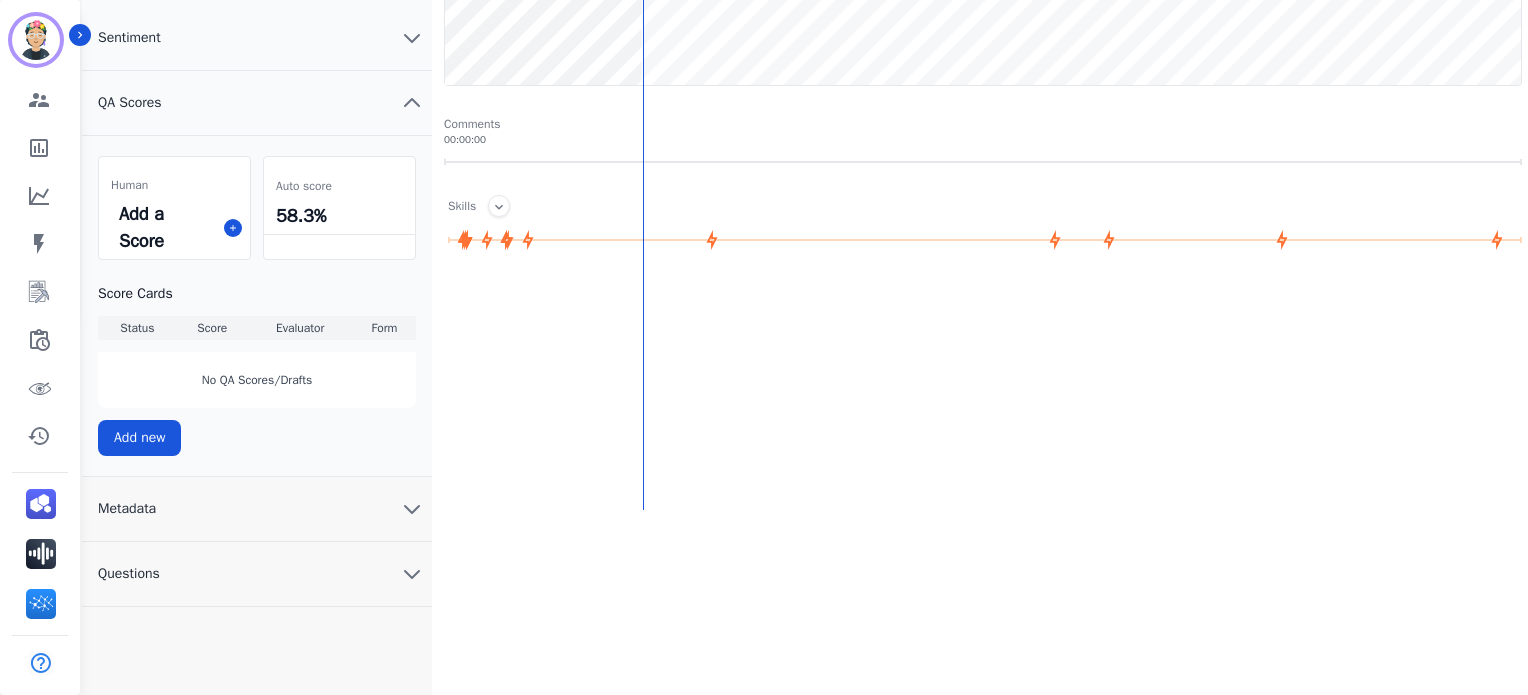 click on "Metadata" at bounding box center (257, 509) 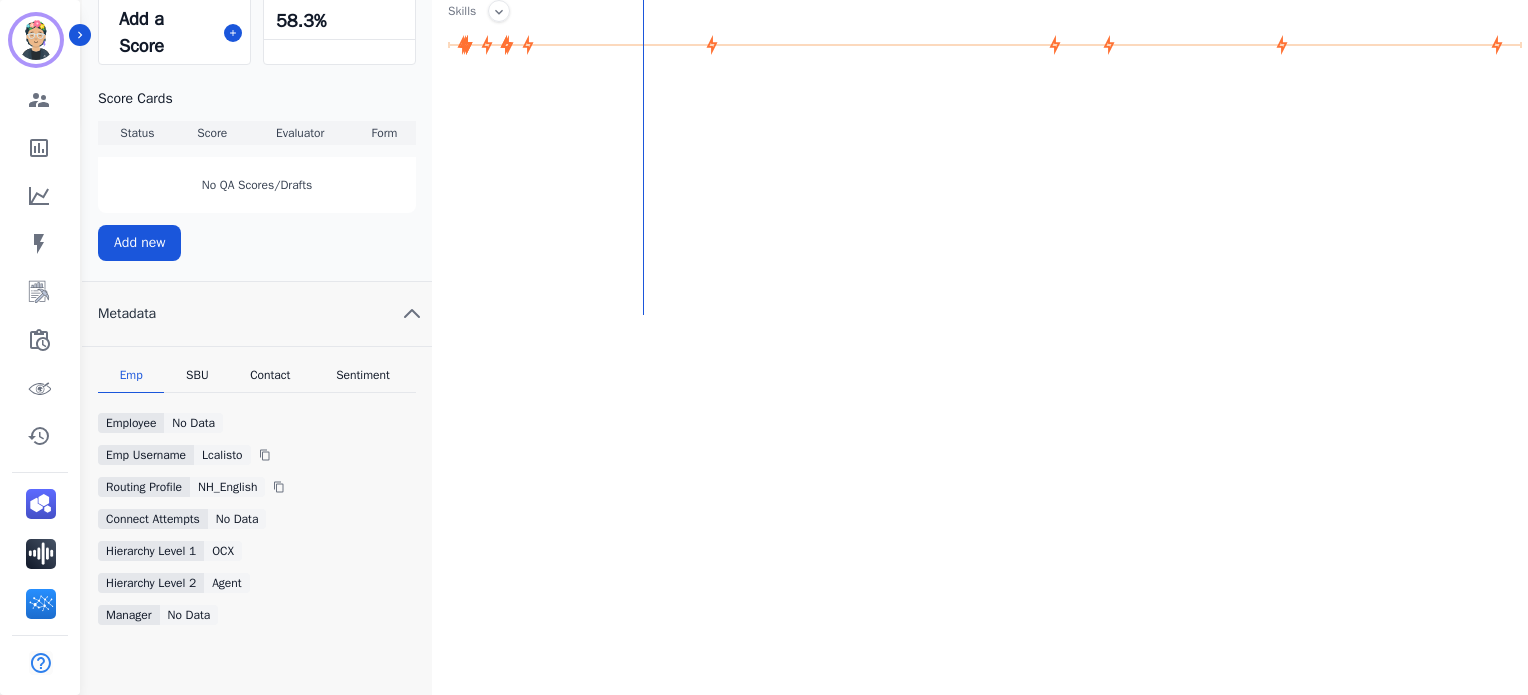 scroll, scrollTop: 641, scrollLeft: 0, axis: vertical 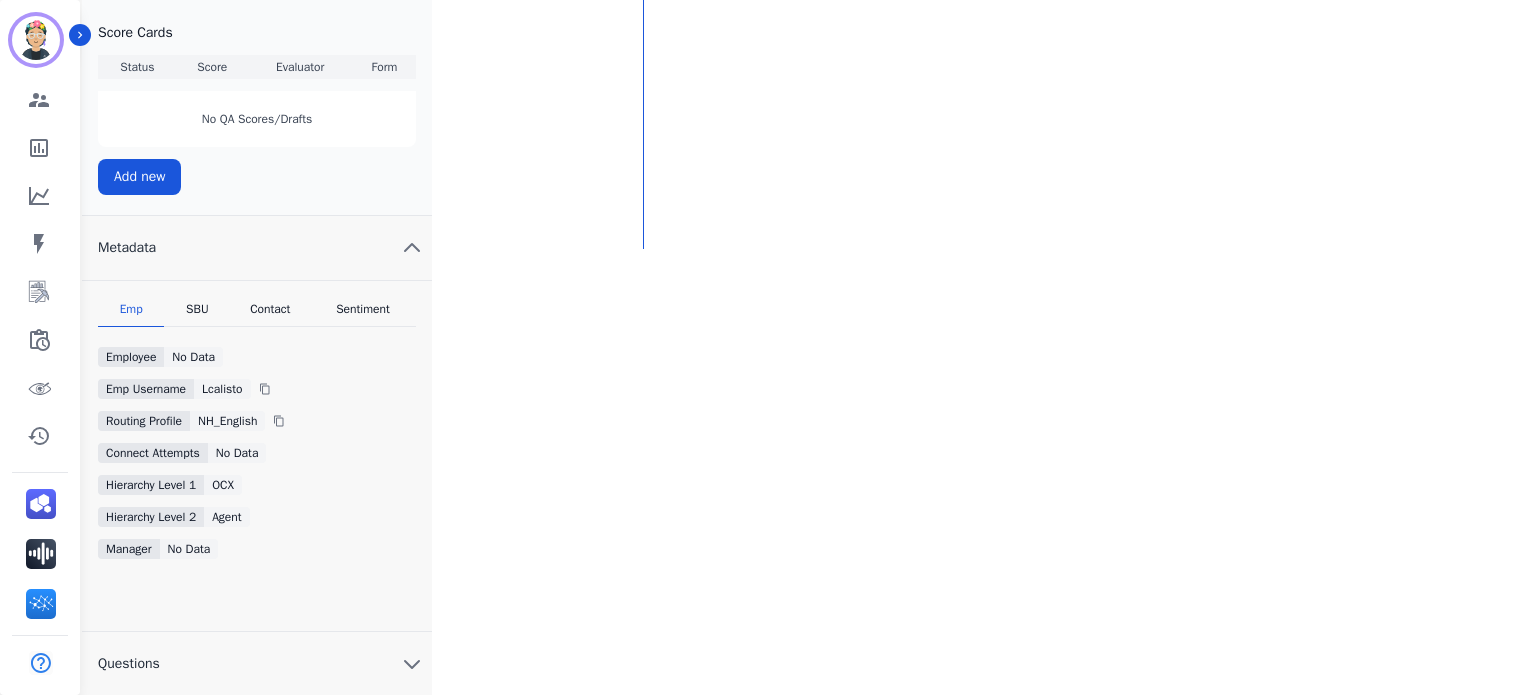click on "Emp   SBU   Contact   Sentiment   Employee   No Data     Emp Username   lcalisto       Routing Profile   NH_English       Connect Attempts   No Data     Hierarchy Level 1   OCX     Hierarchy Level 2   Agent     Manager   No Data" at bounding box center [257, 456] 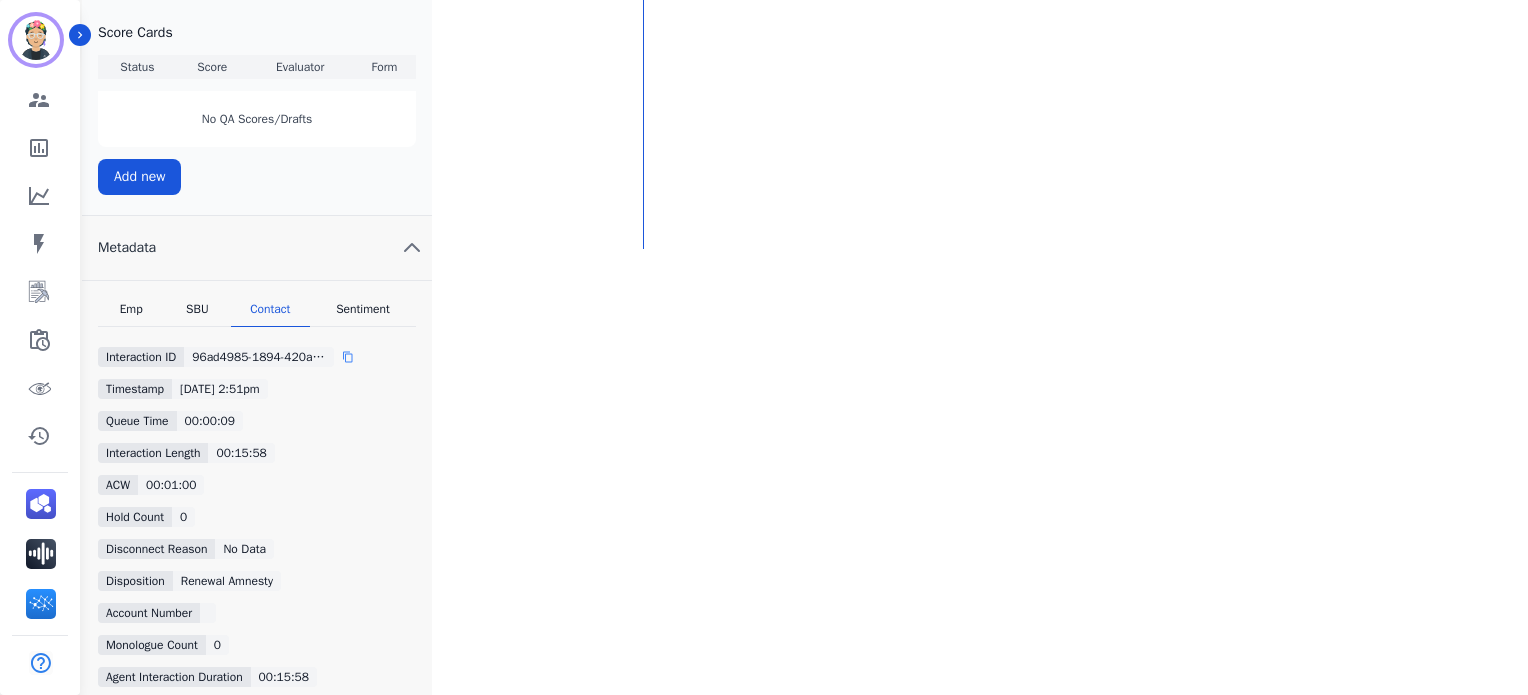 click 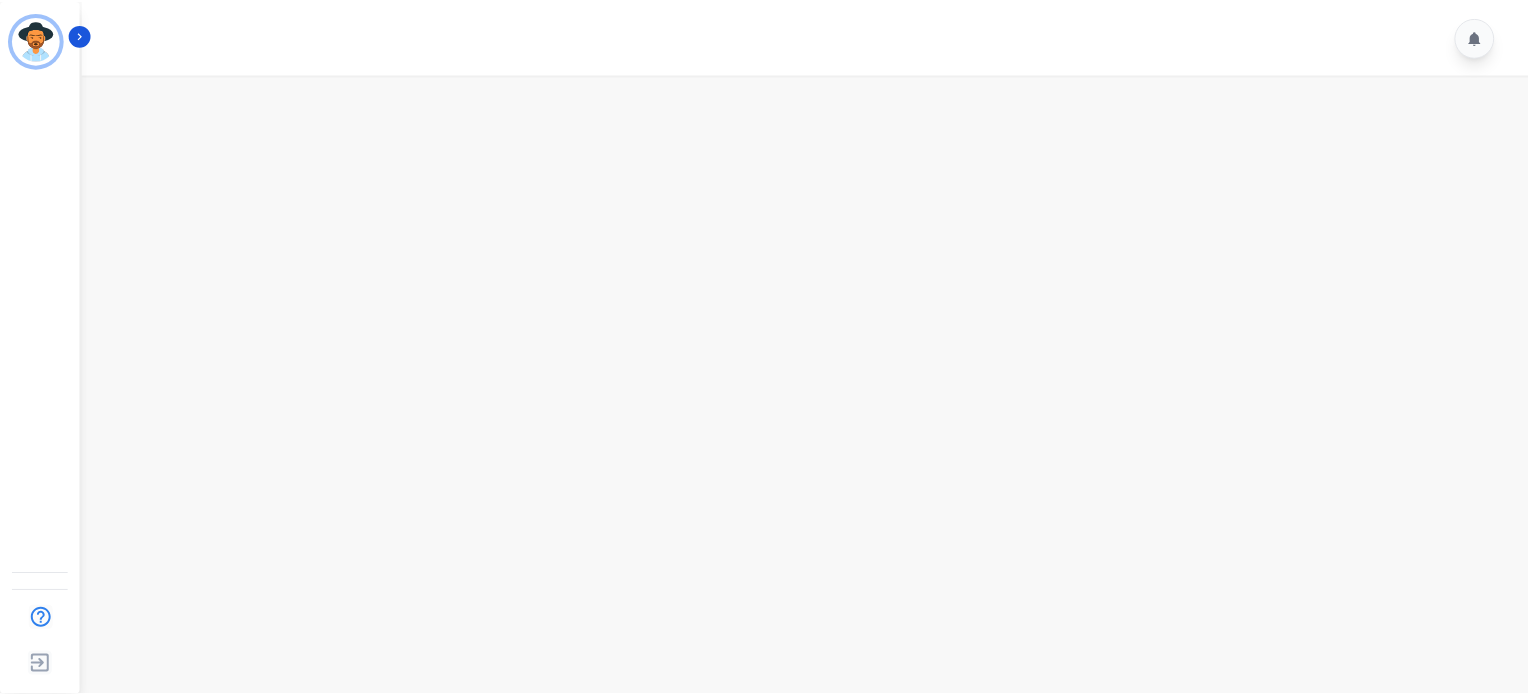 scroll, scrollTop: 0, scrollLeft: 0, axis: both 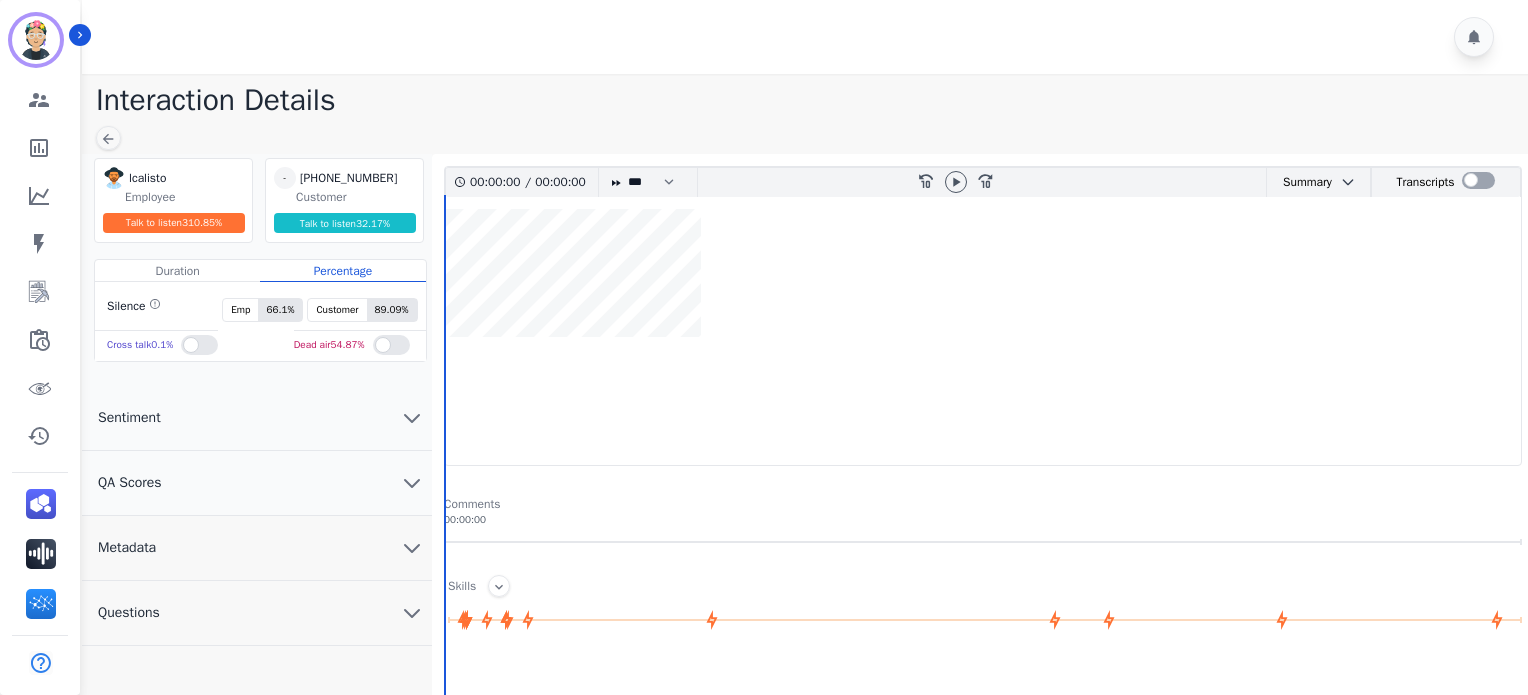 click on "QA Scores" at bounding box center (257, 483) 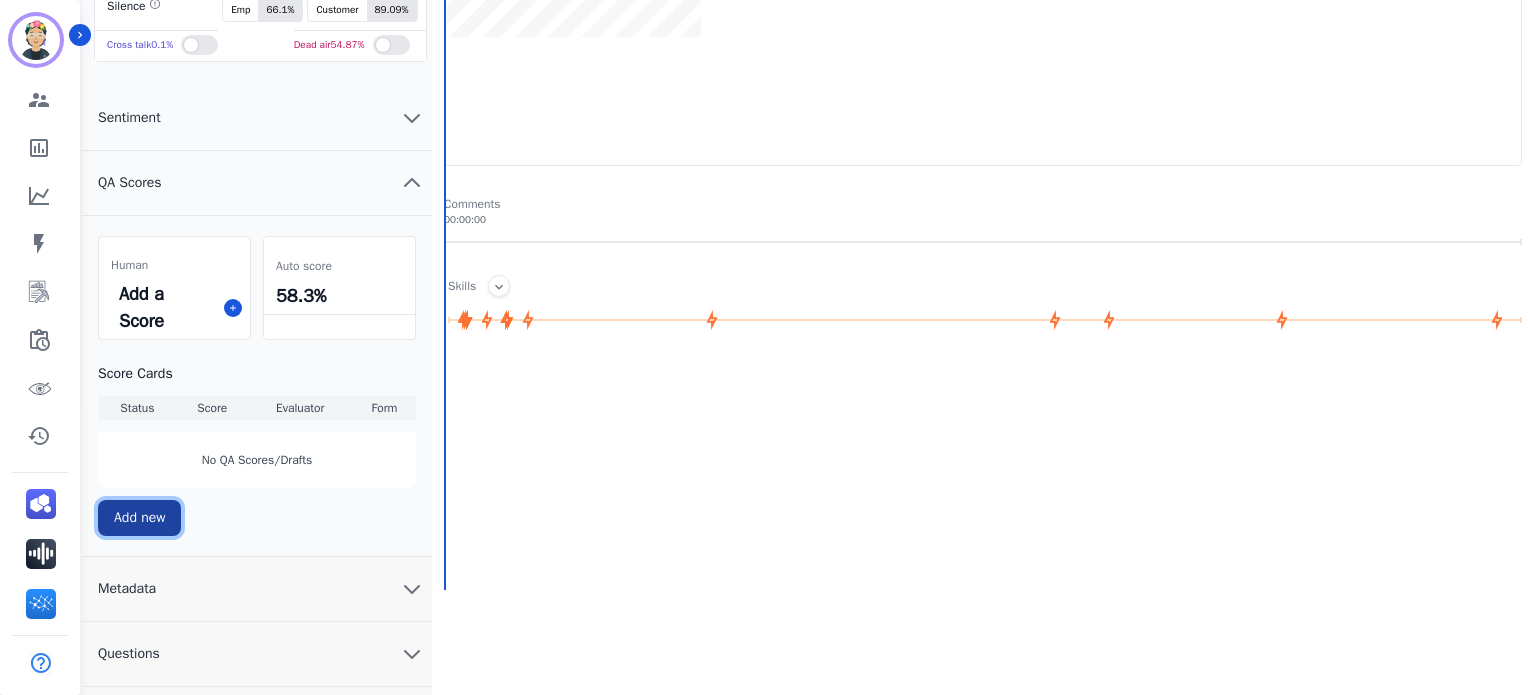 click on "Add new" at bounding box center (139, 518) 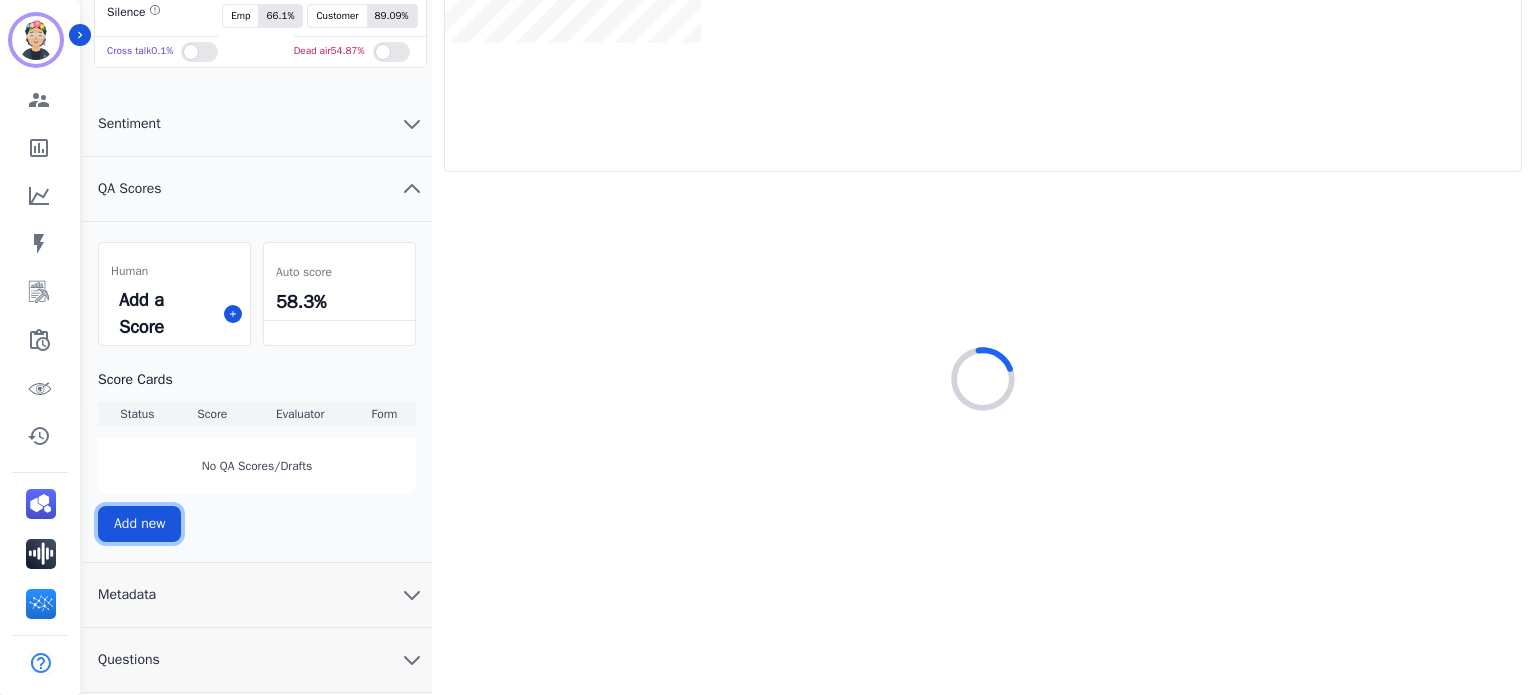 scroll, scrollTop: 291, scrollLeft: 0, axis: vertical 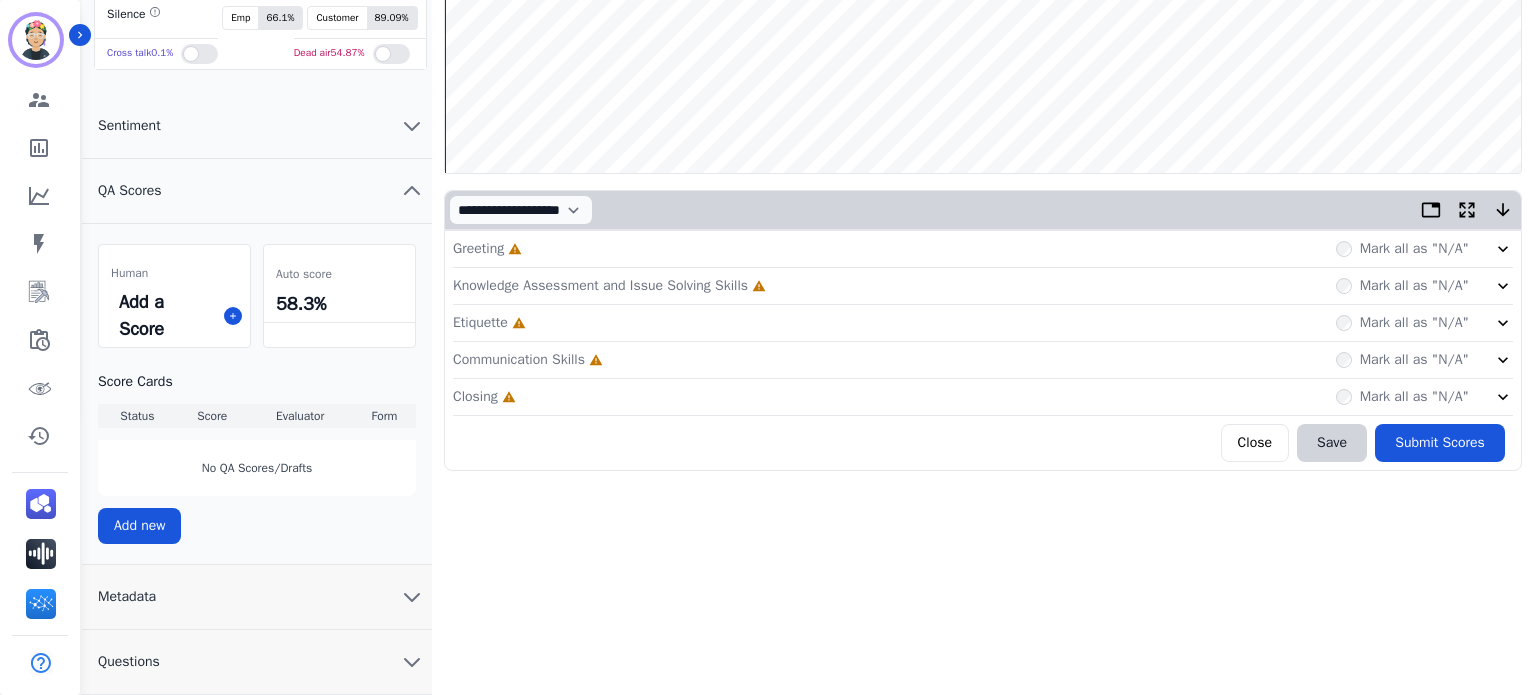 click on "Greeting     Incomplete         Mark all as "N/A"" at bounding box center (983, 249) 